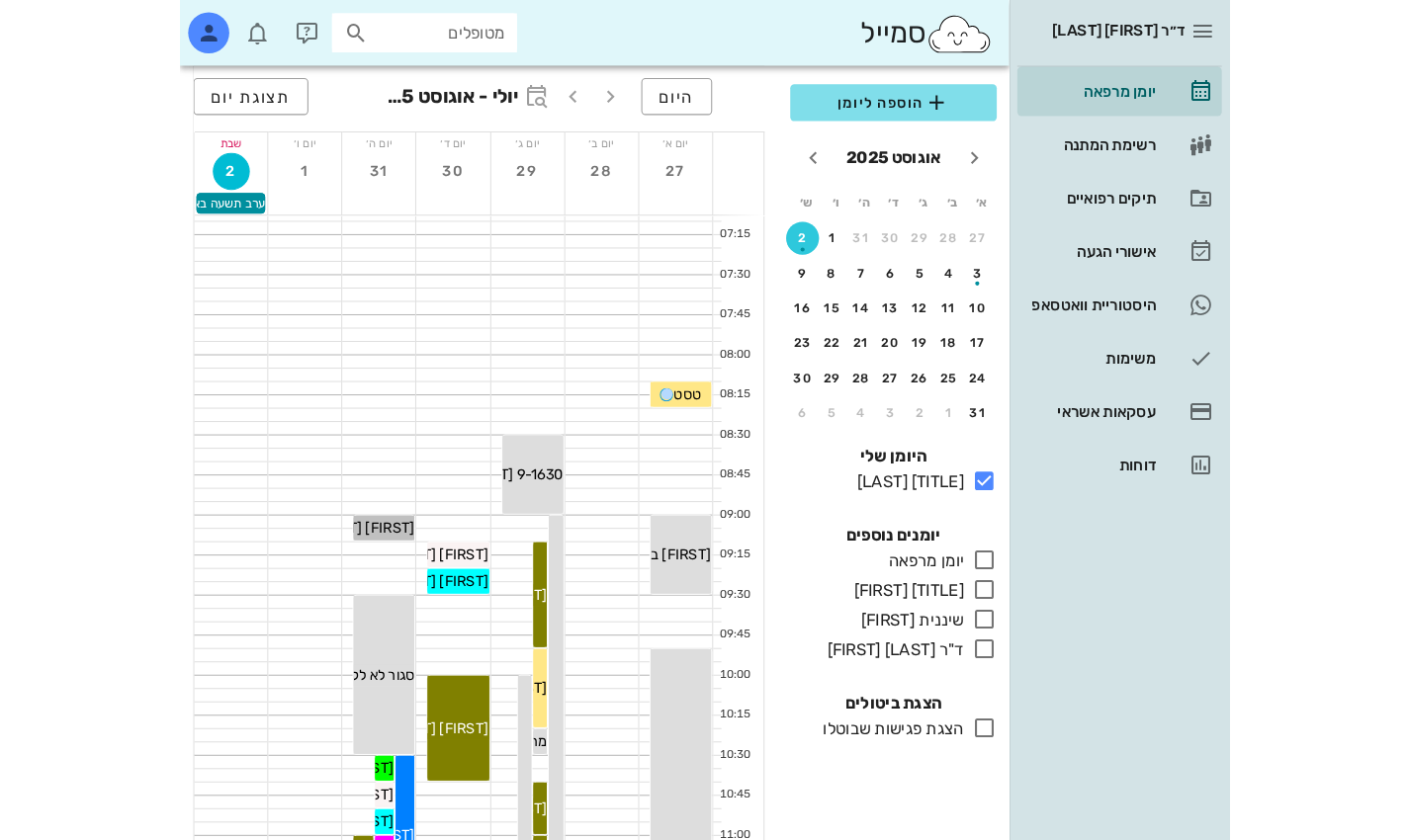 scroll, scrollTop: 0, scrollLeft: 0, axis: both 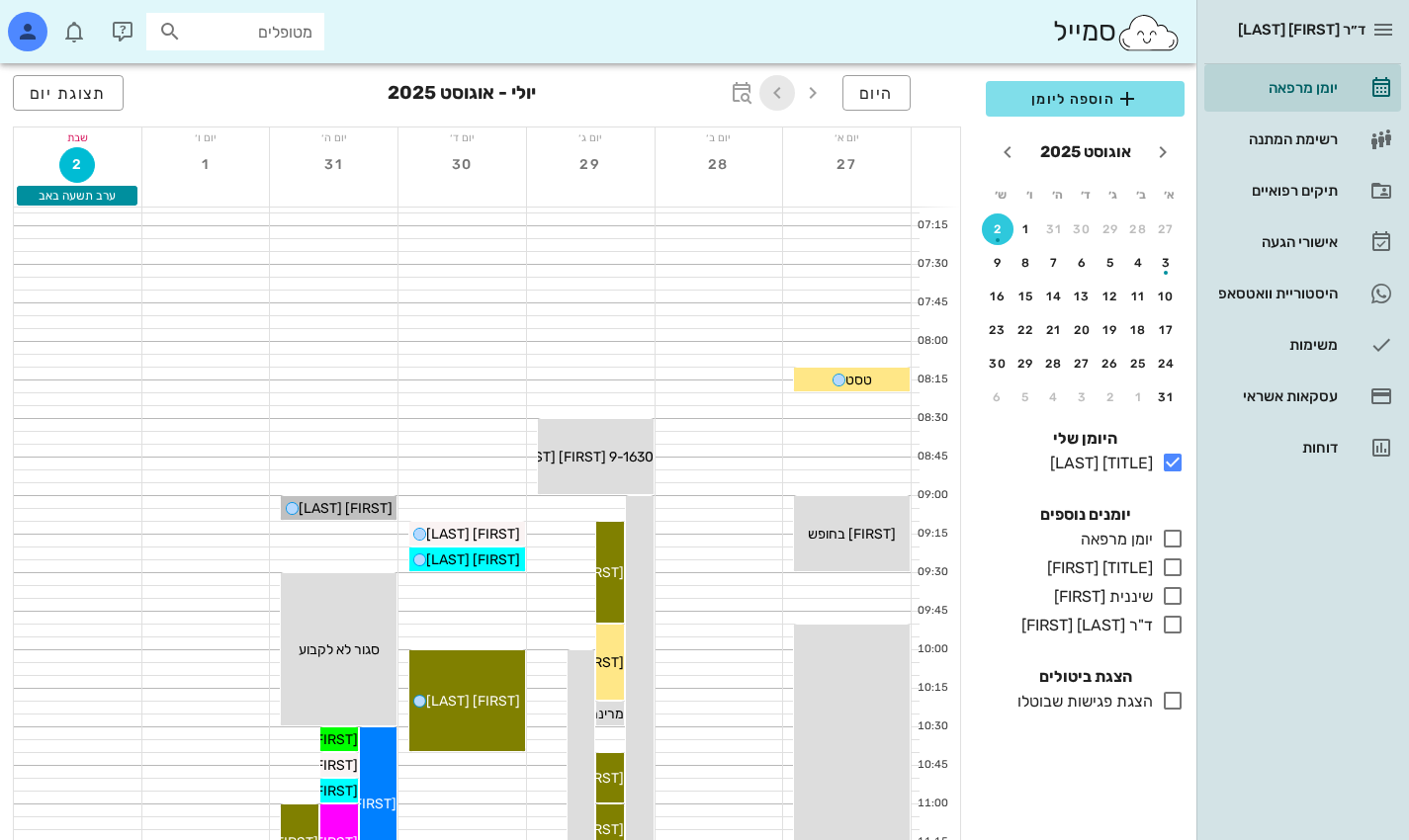 click at bounding box center [777, 93] 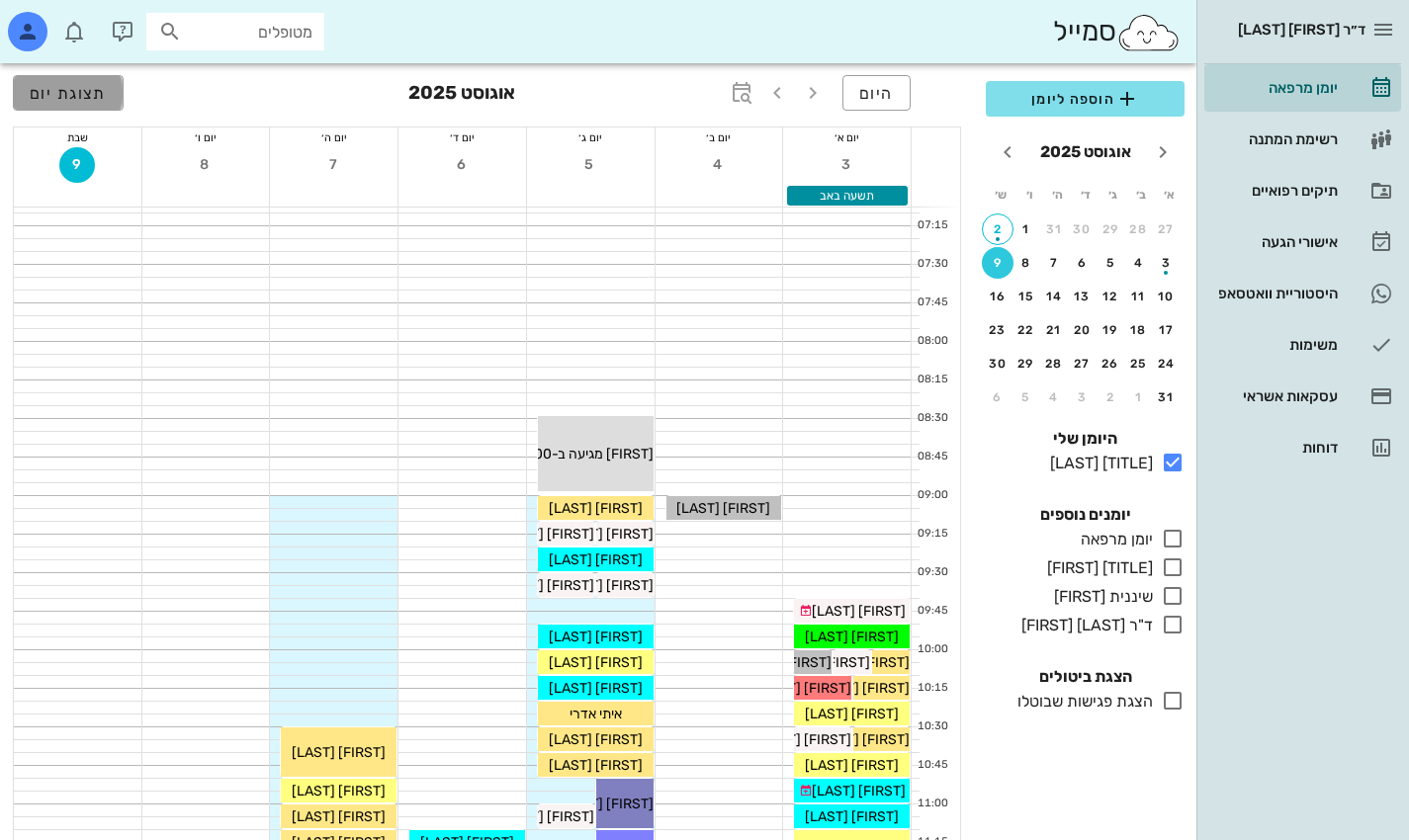 click on "תצוגת יום" at bounding box center [68, 93] 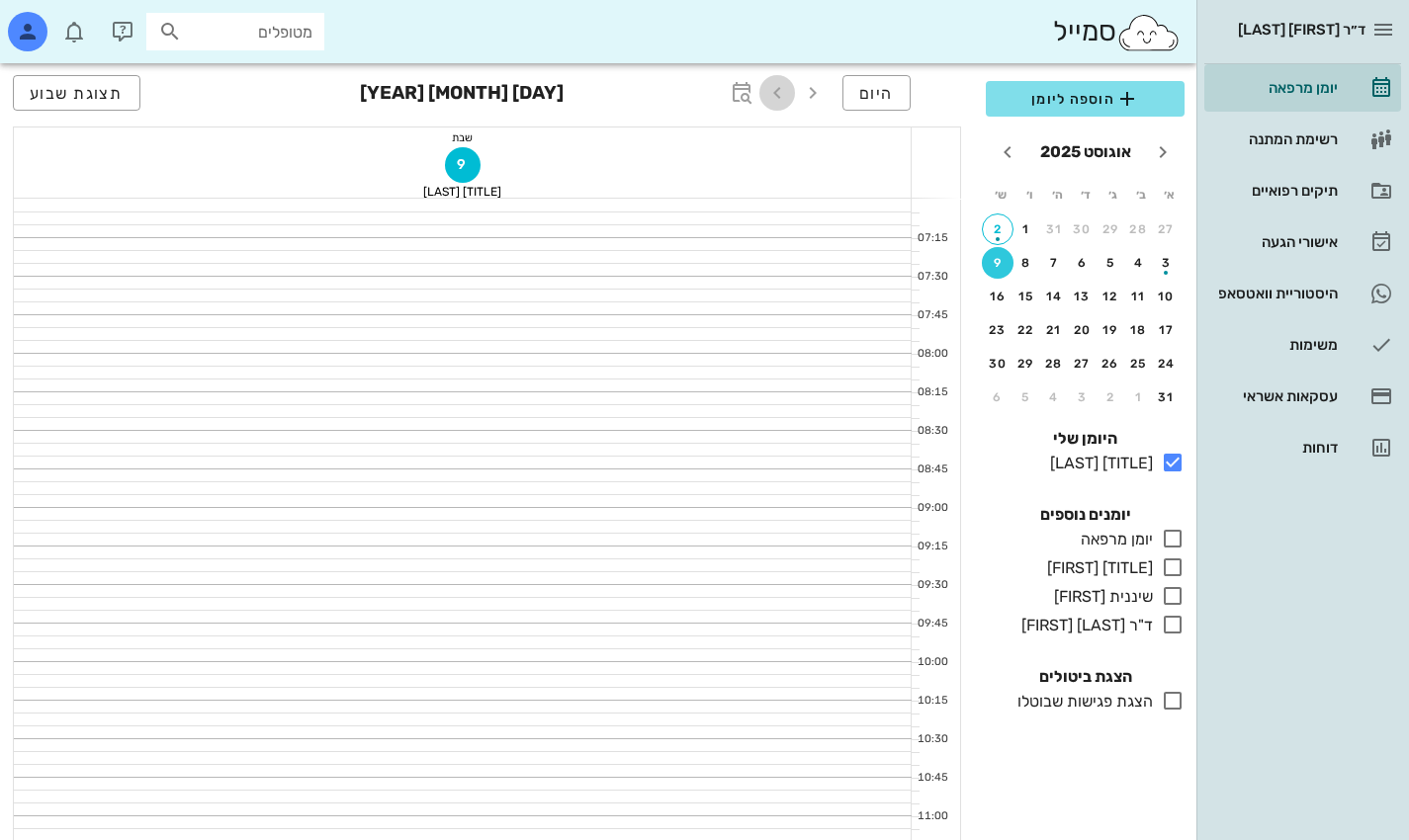 click at bounding box center [777, 93] 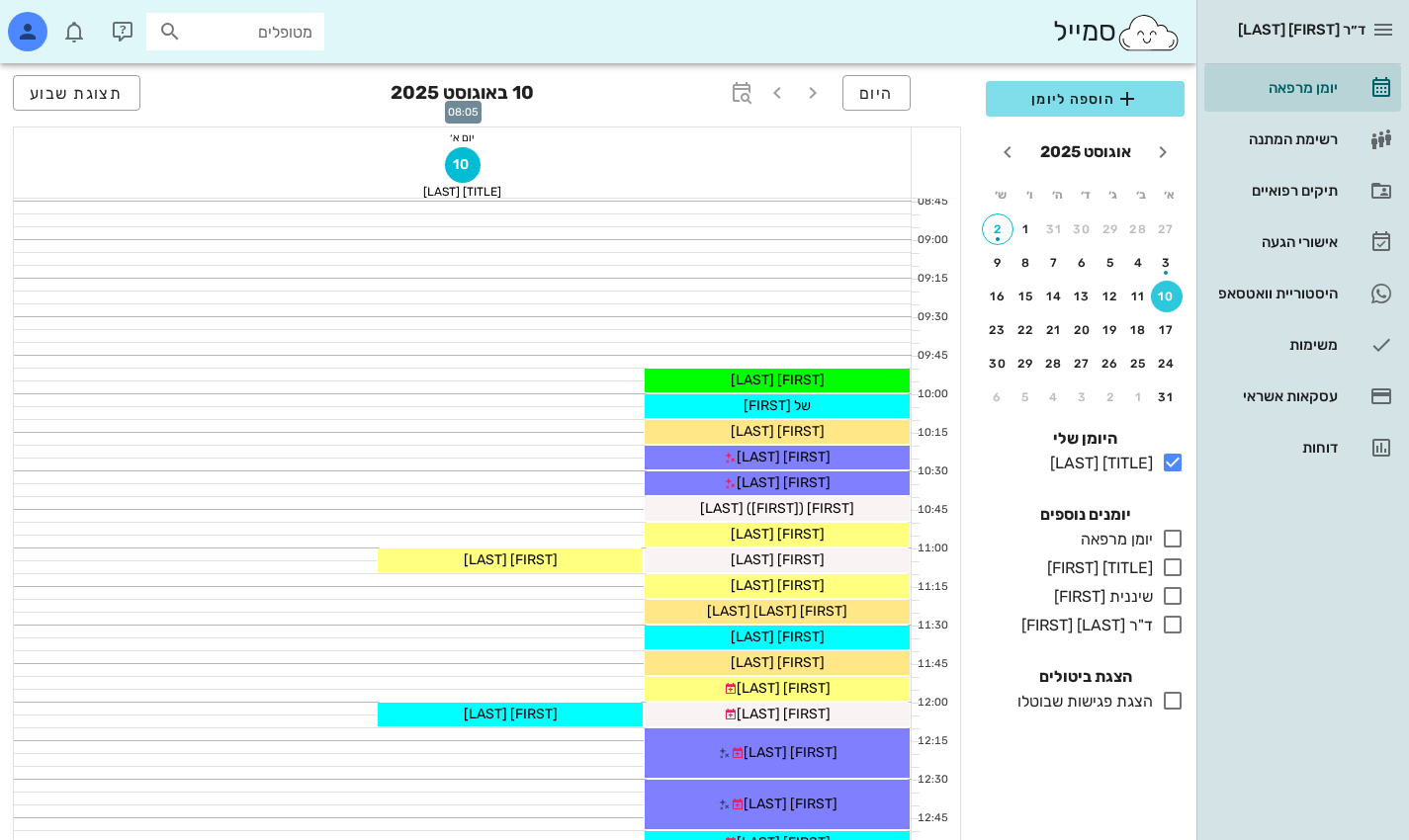 scroll, scrollTop: 296, scrollLeft: 0, axis: vertical 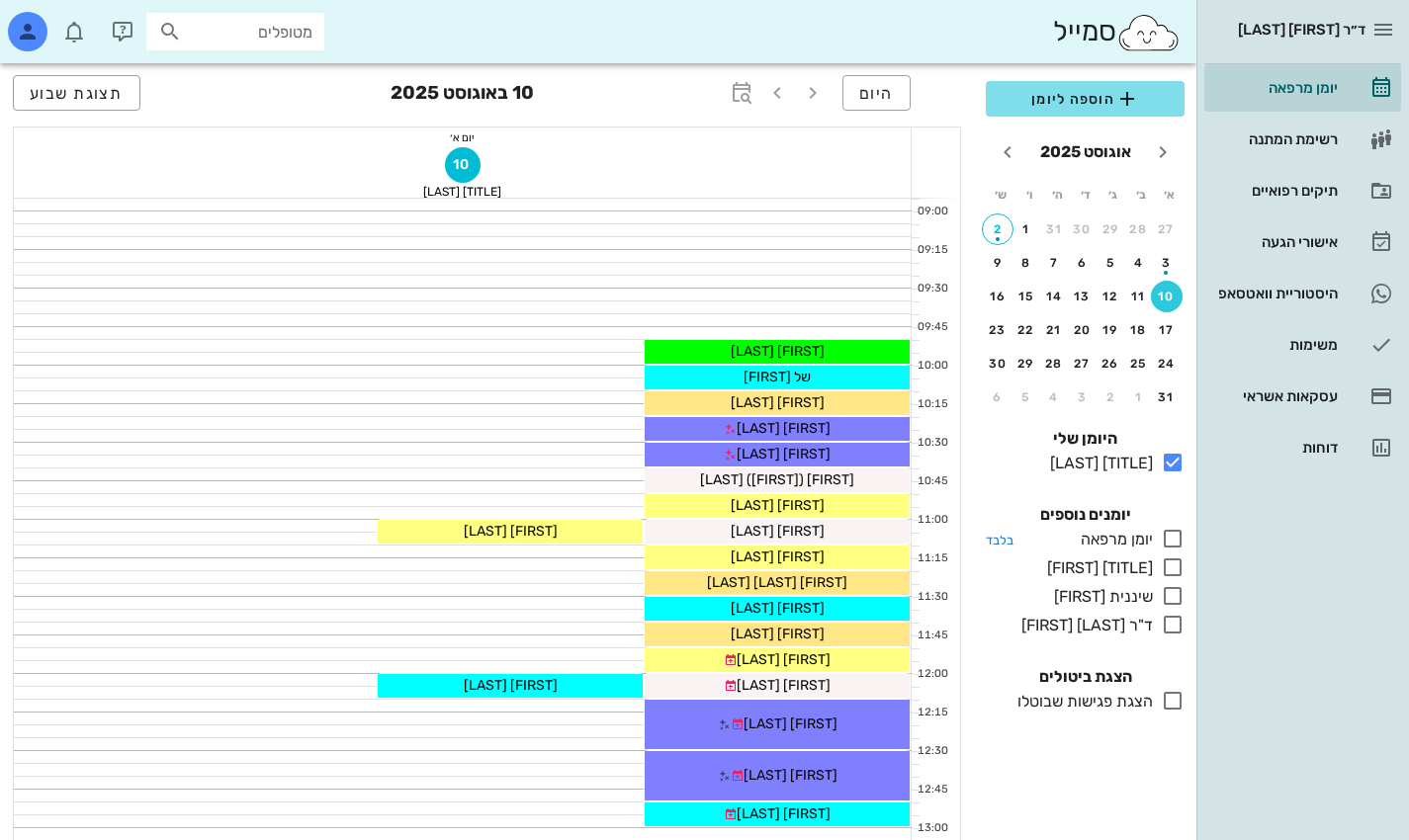 click at bounding box center (1173, 539) 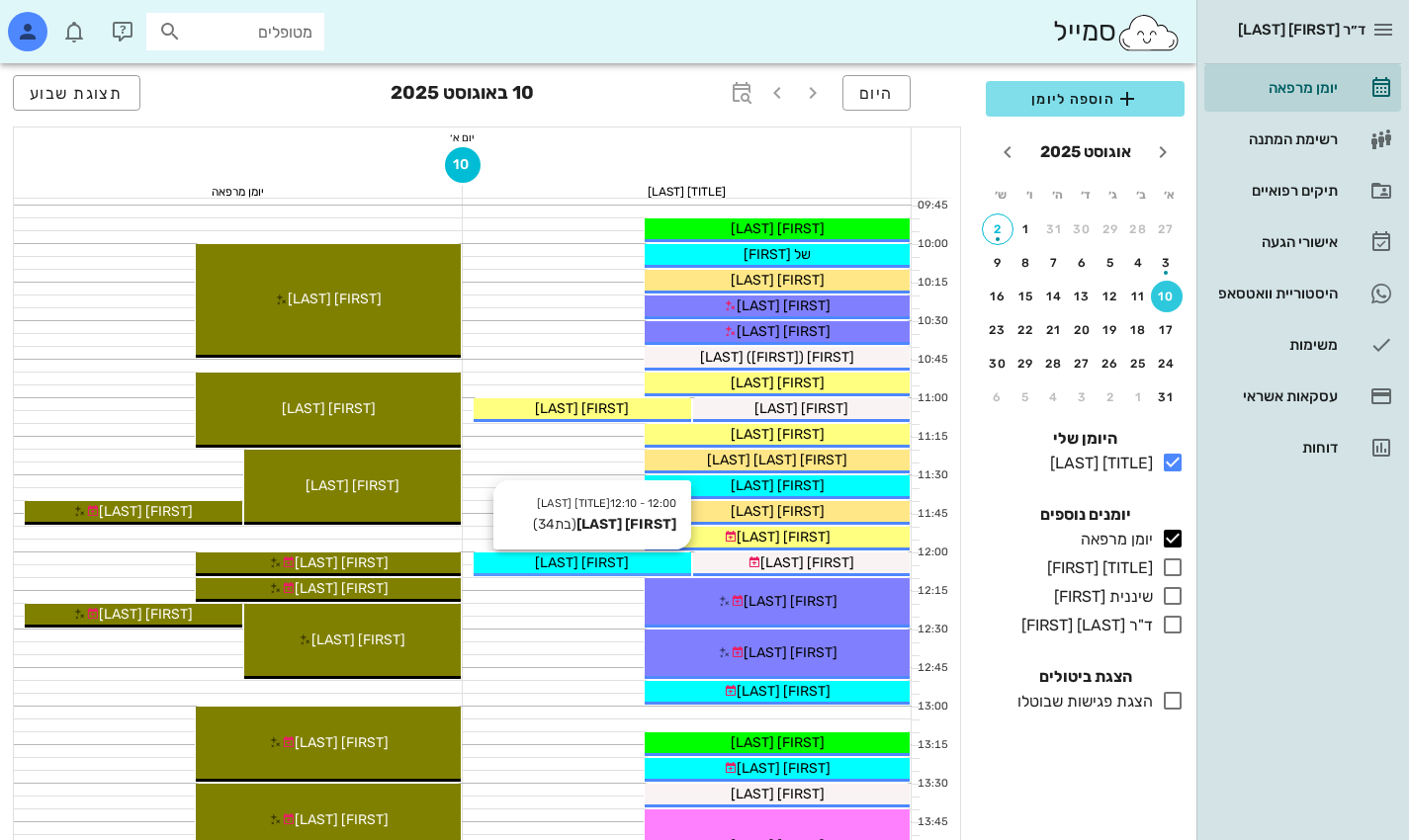 scroll, scrollTop: 395, scrollLeft: 0, axis: vertical 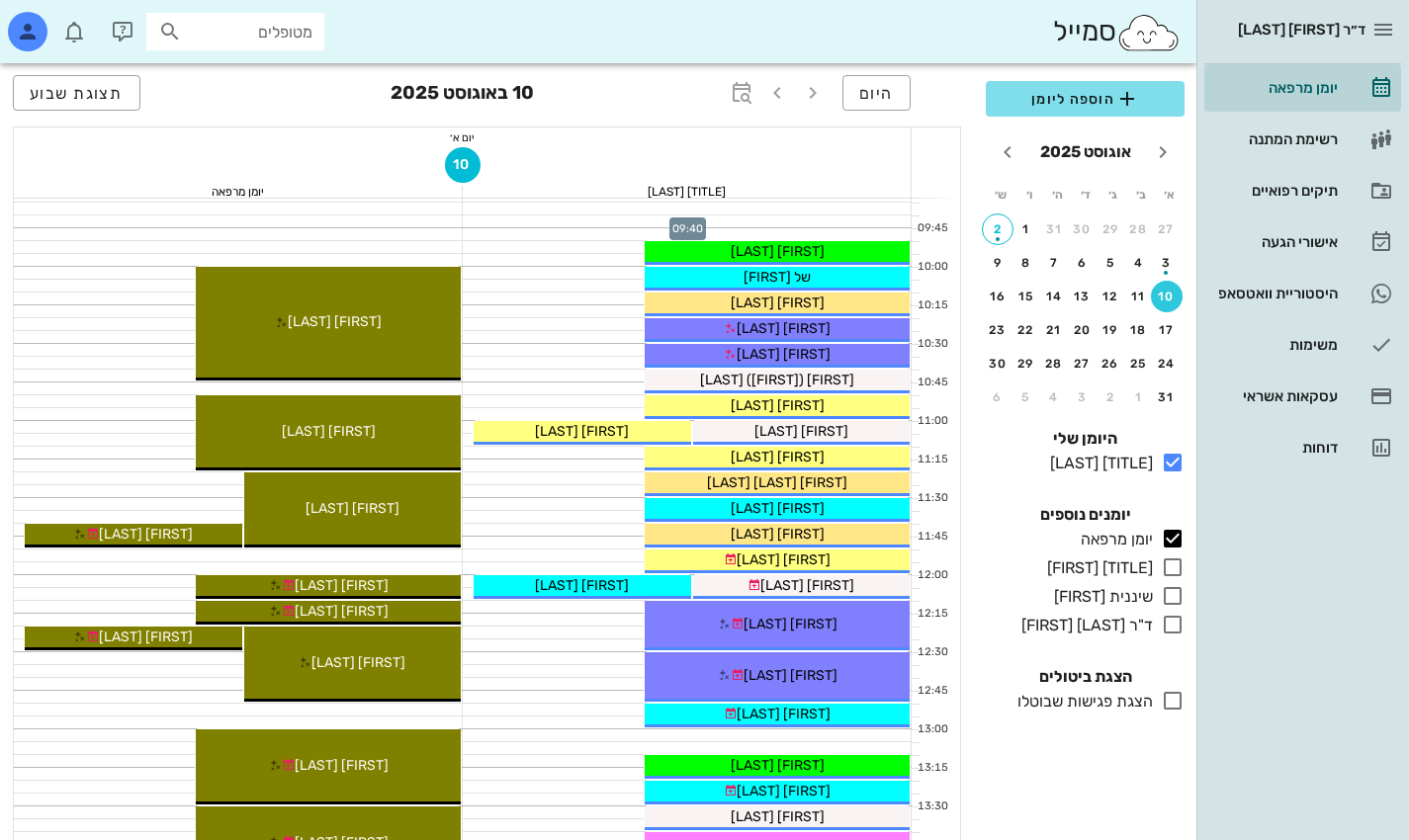 click at bounding box center [687, 221] 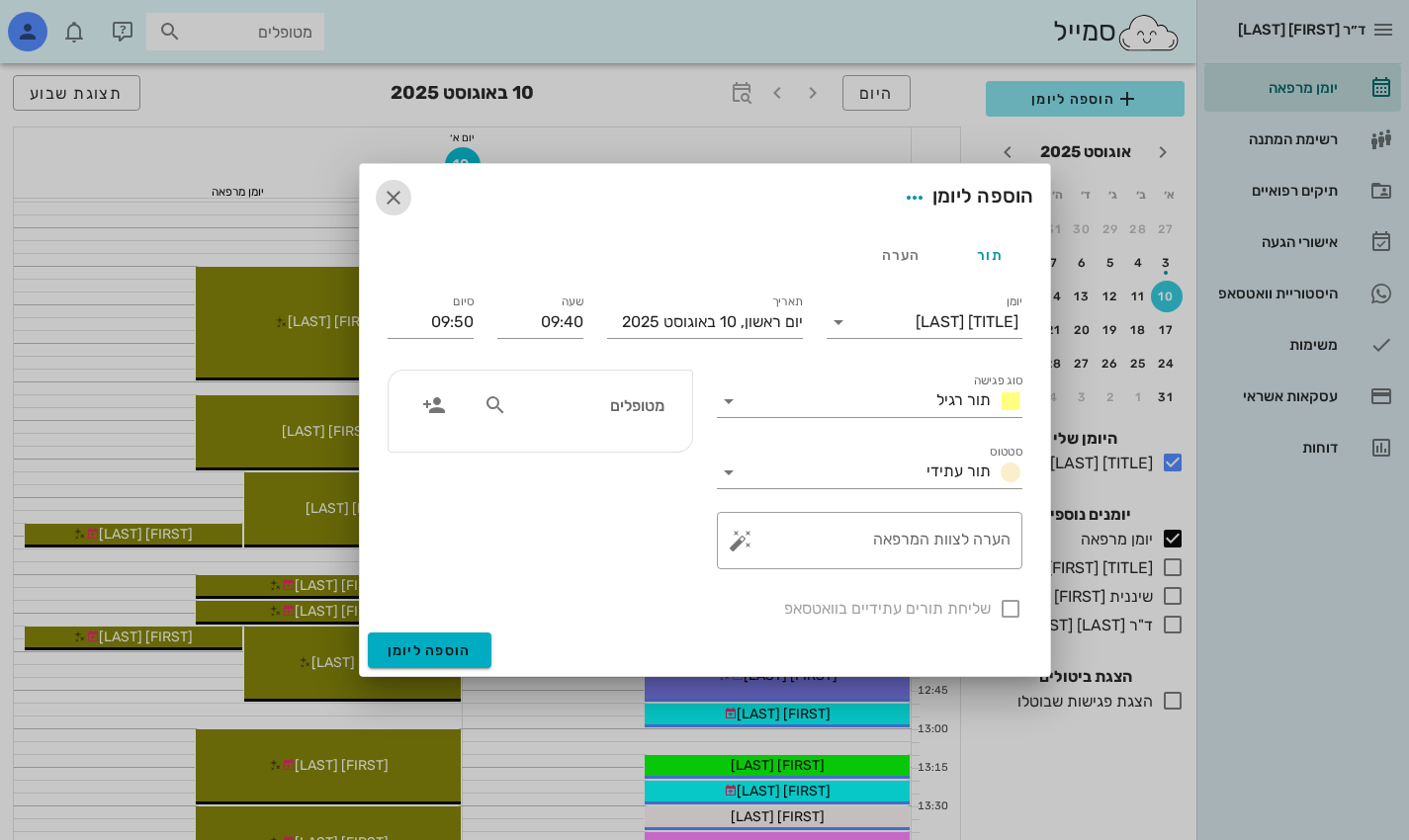 click at bounding box center (394, 198) 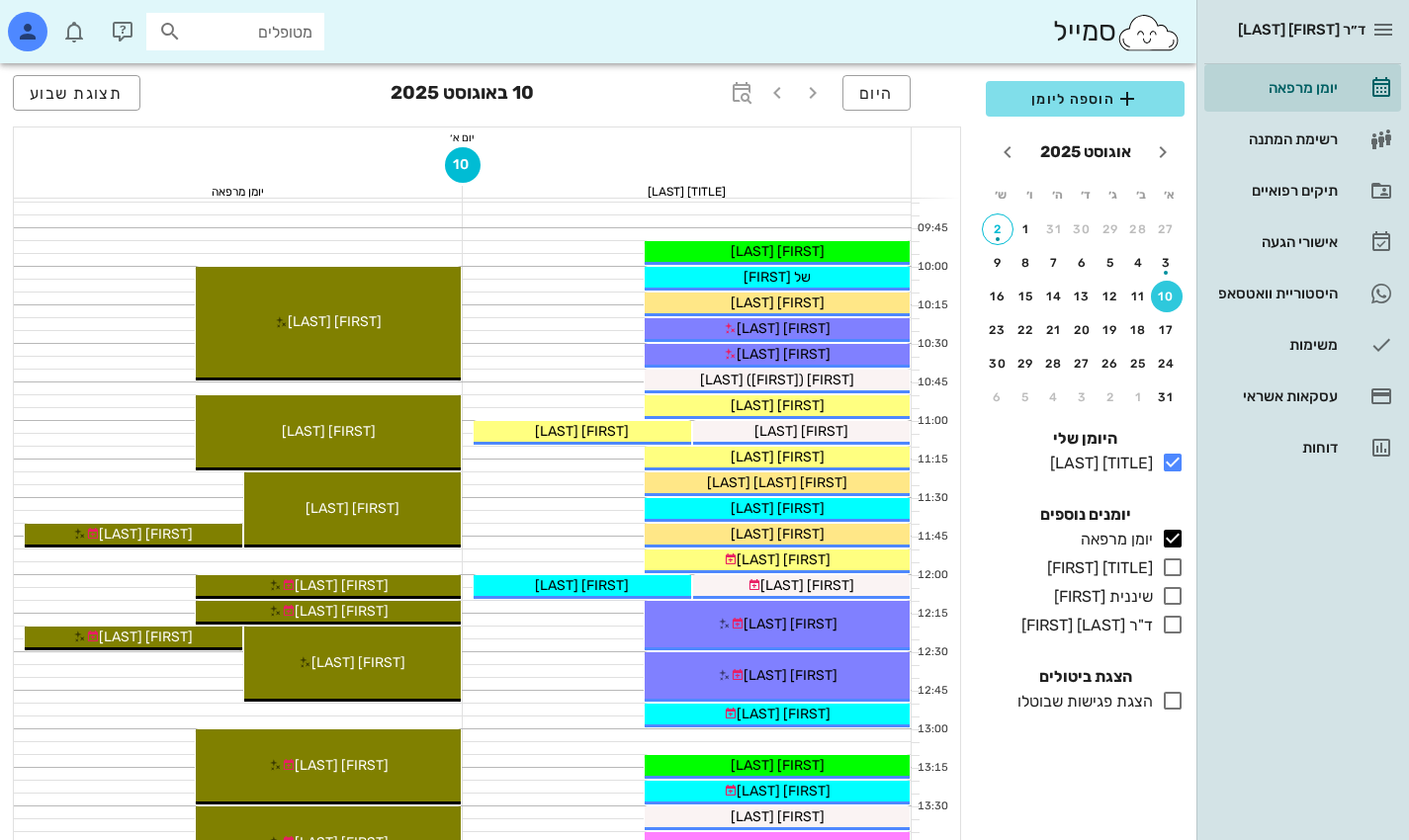 click at bounding box center [1173, 701] 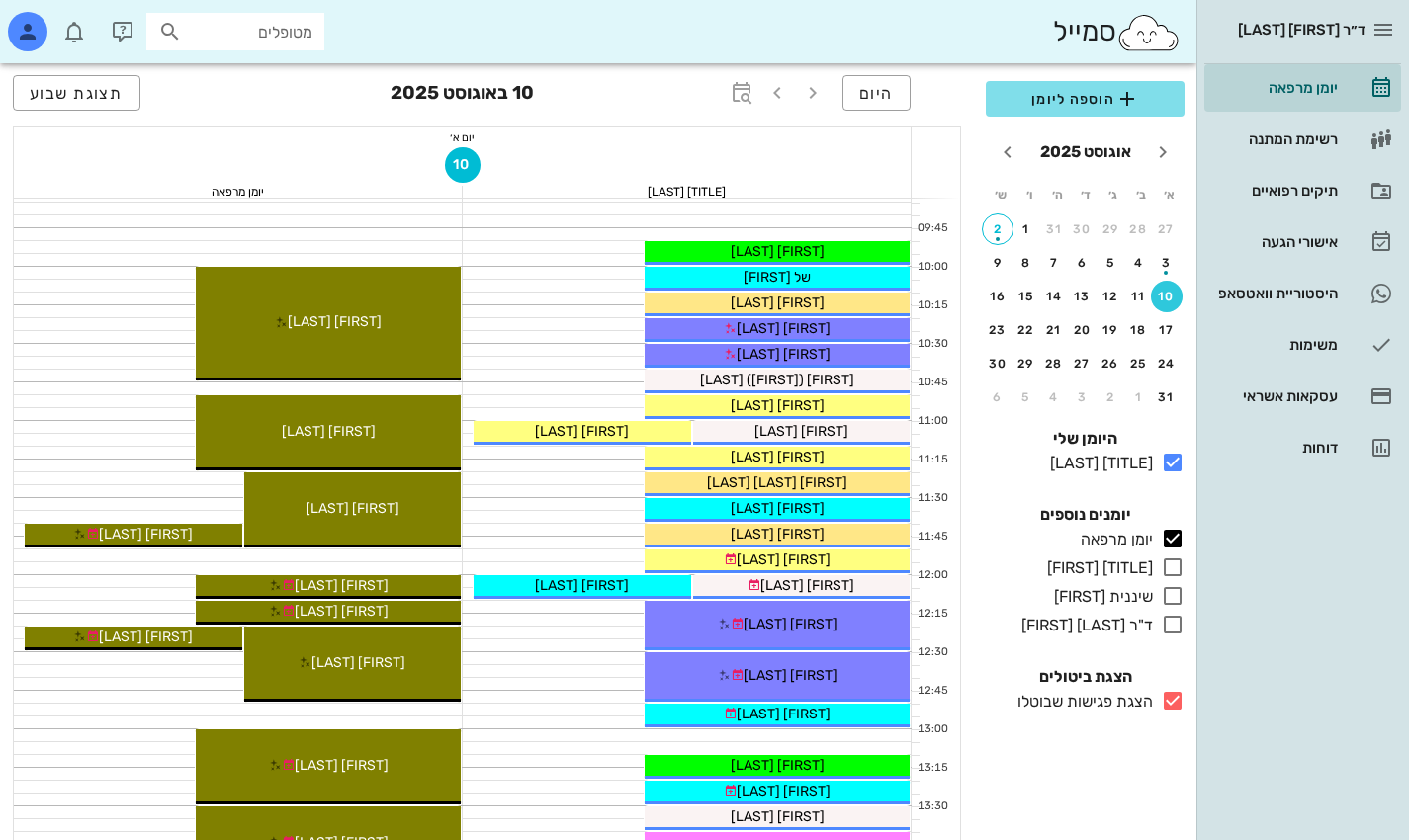 click at bounding box center [1173, 701] 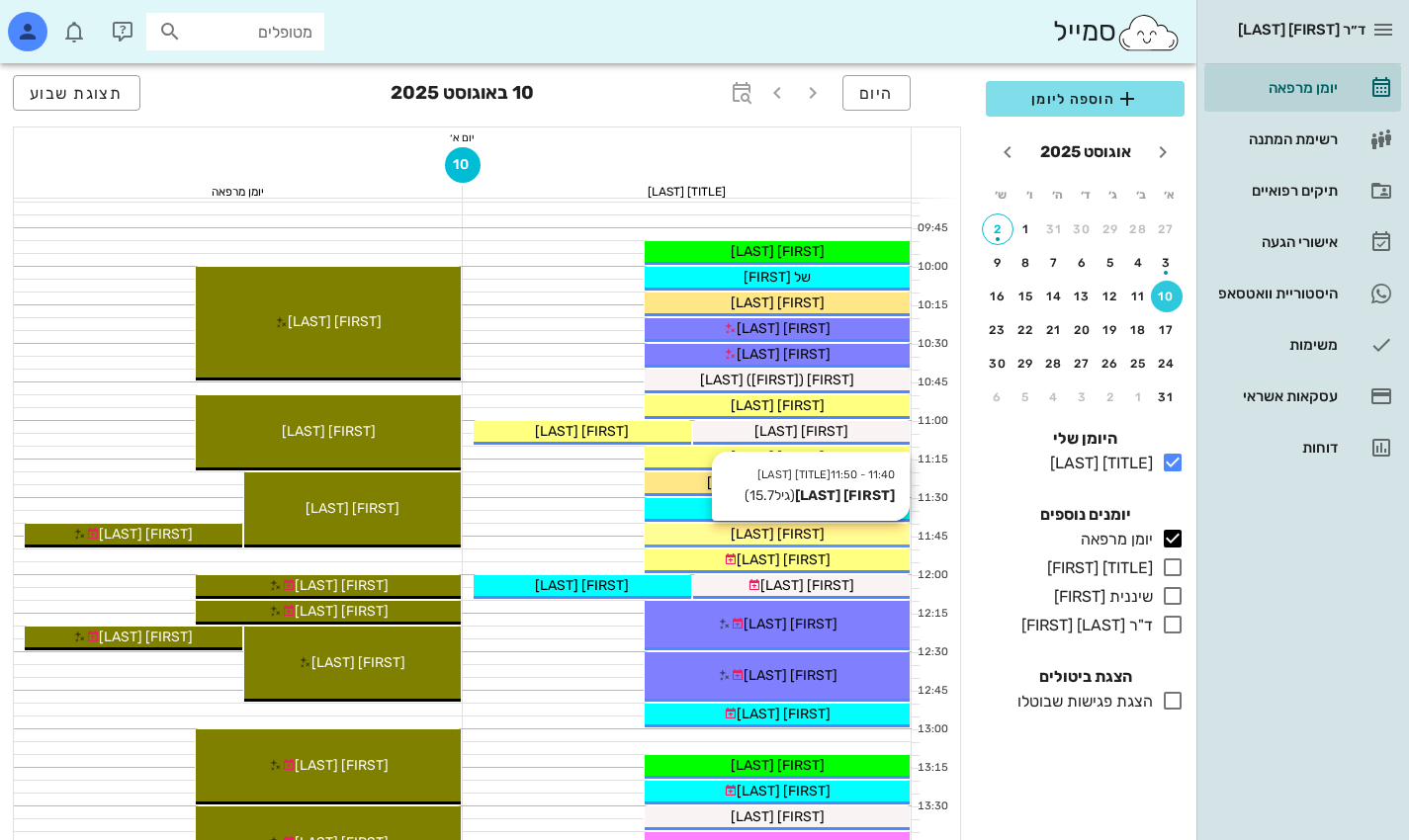 click on "[FIRST] [LAST]" at bounding box center [777, 534] 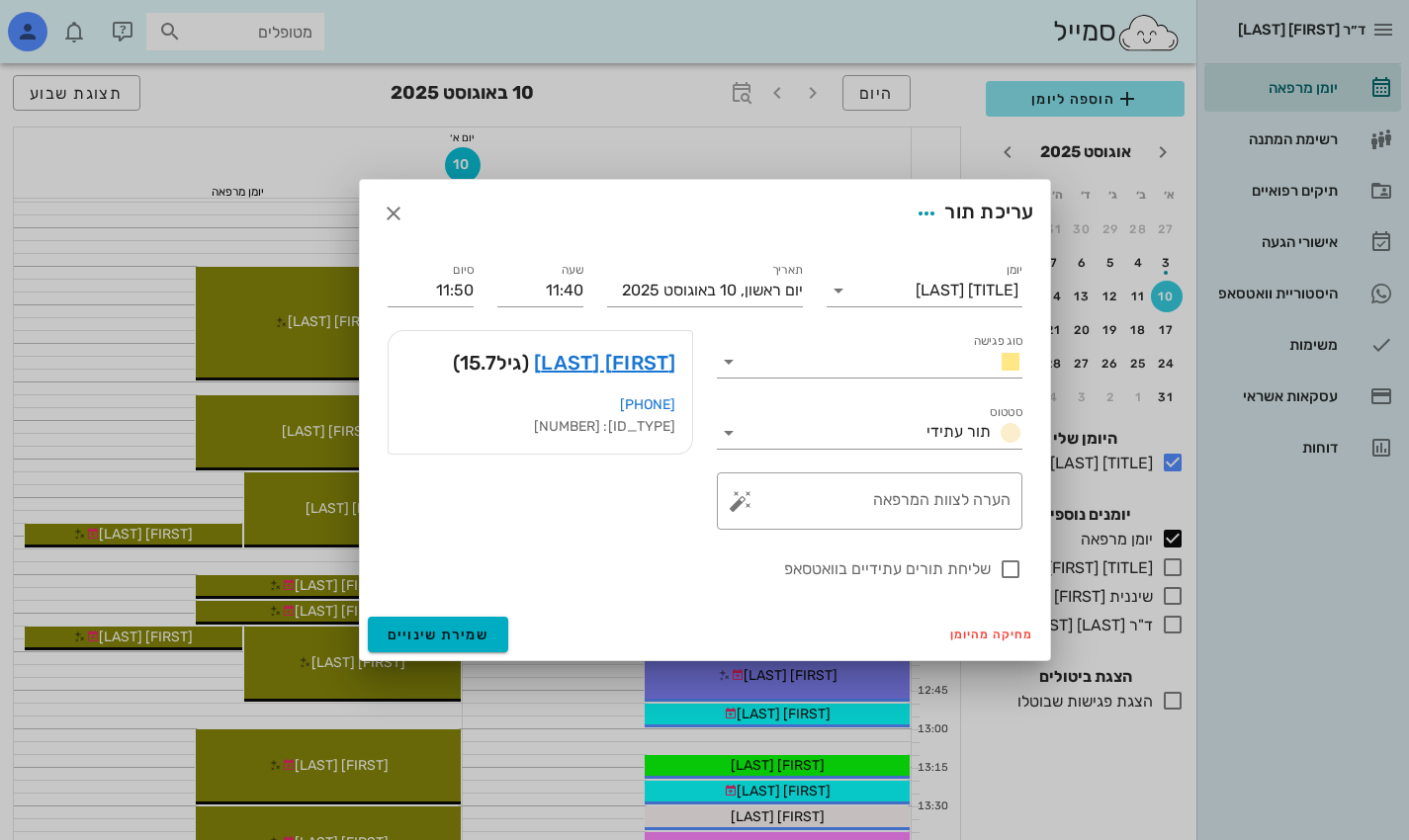 click at bounding box center (704, 420) 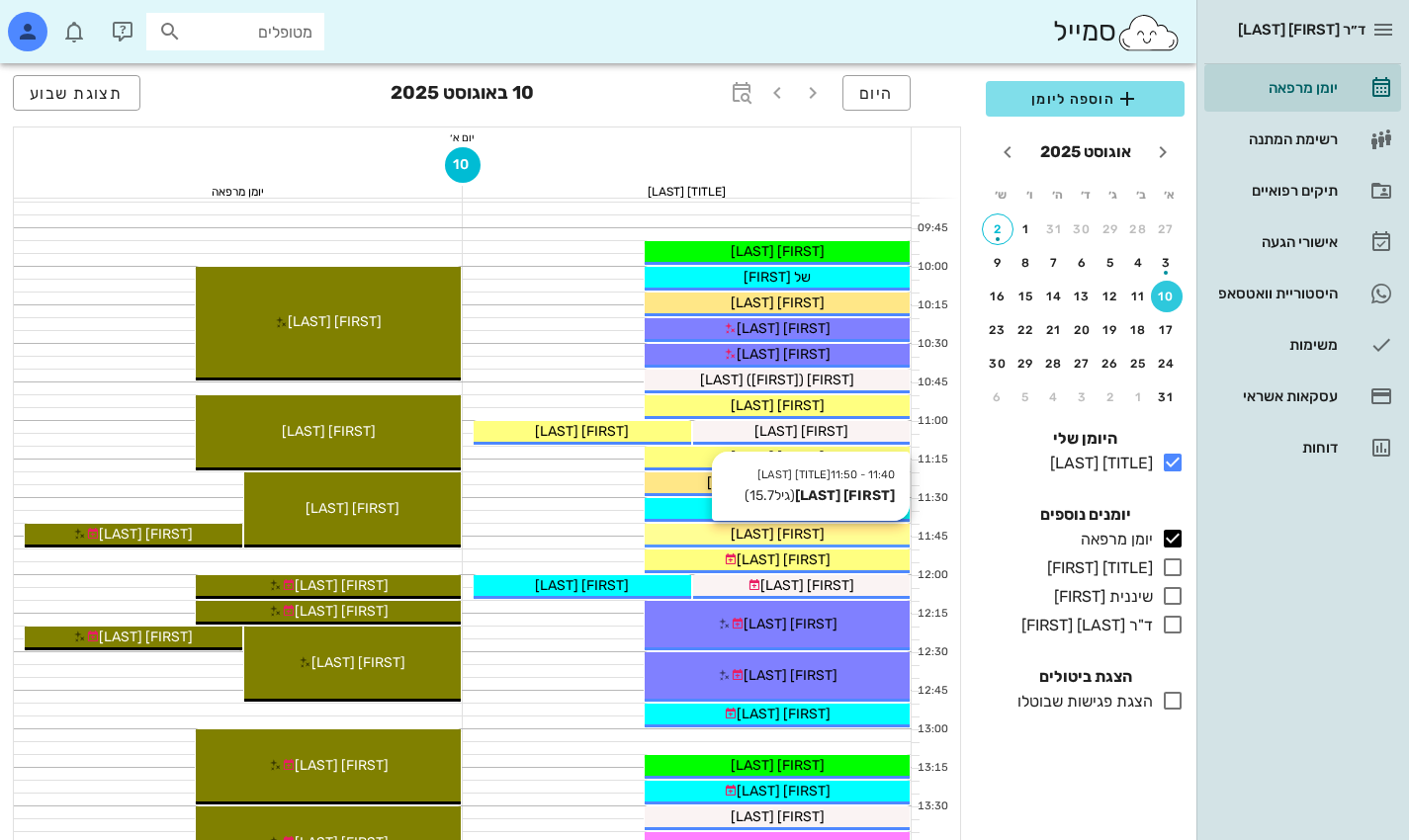 click on "[FIRST] [LAST]" at bounding box center (777, 534) 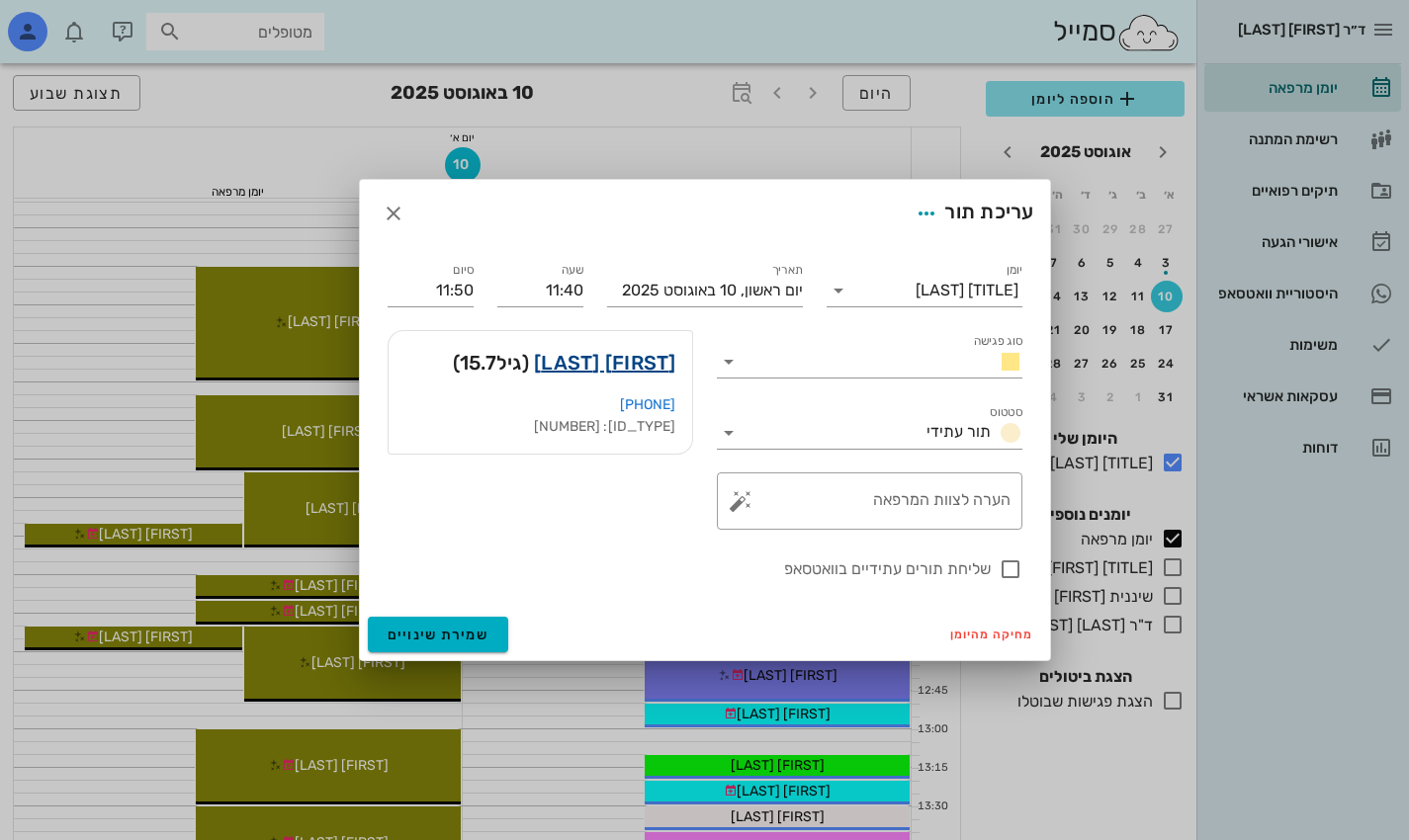 click on "[FIRST]
[LAST]" at bounding box center [605, 363] 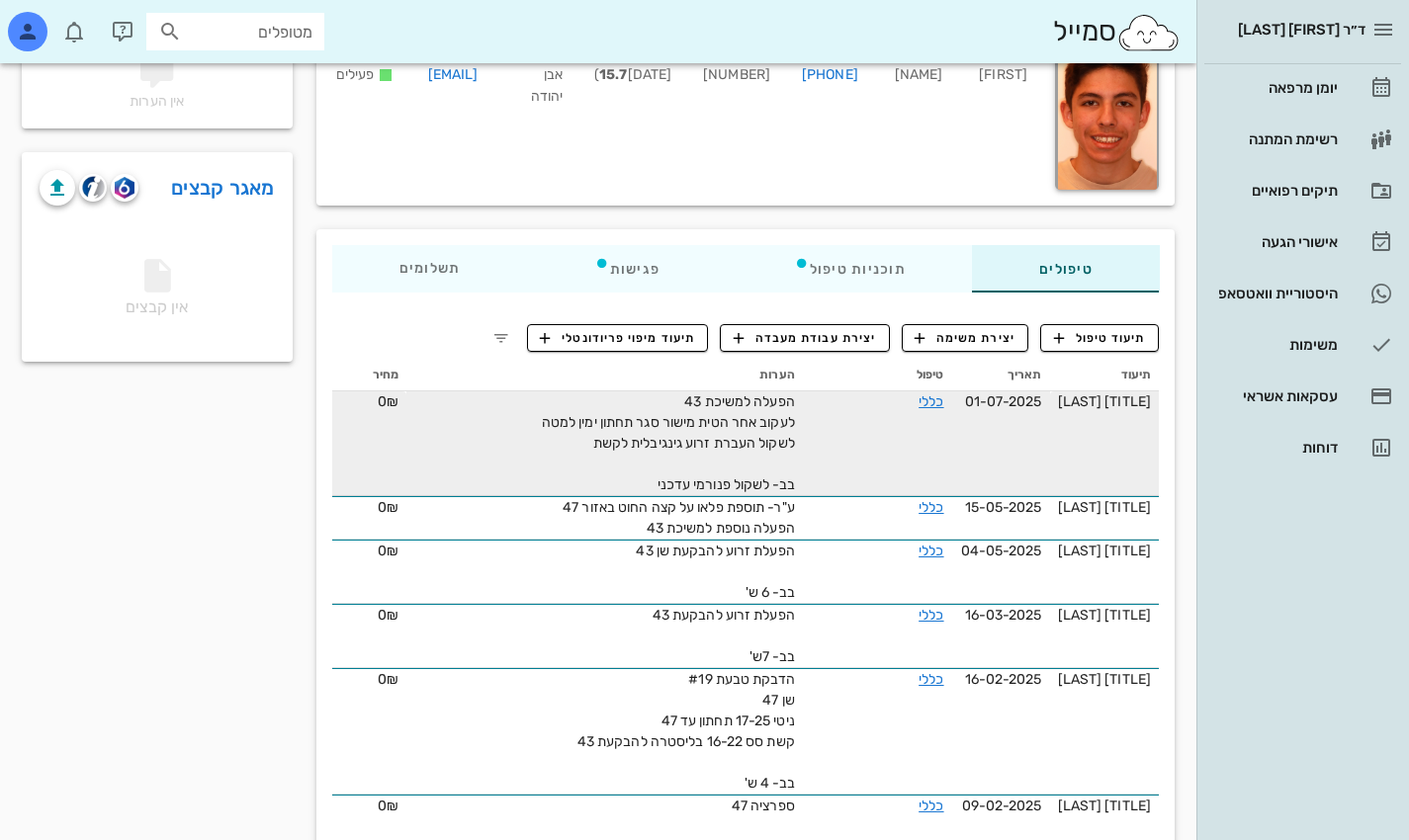 scroll, scrollTop: 0, scrollLeft: 0, axis: both 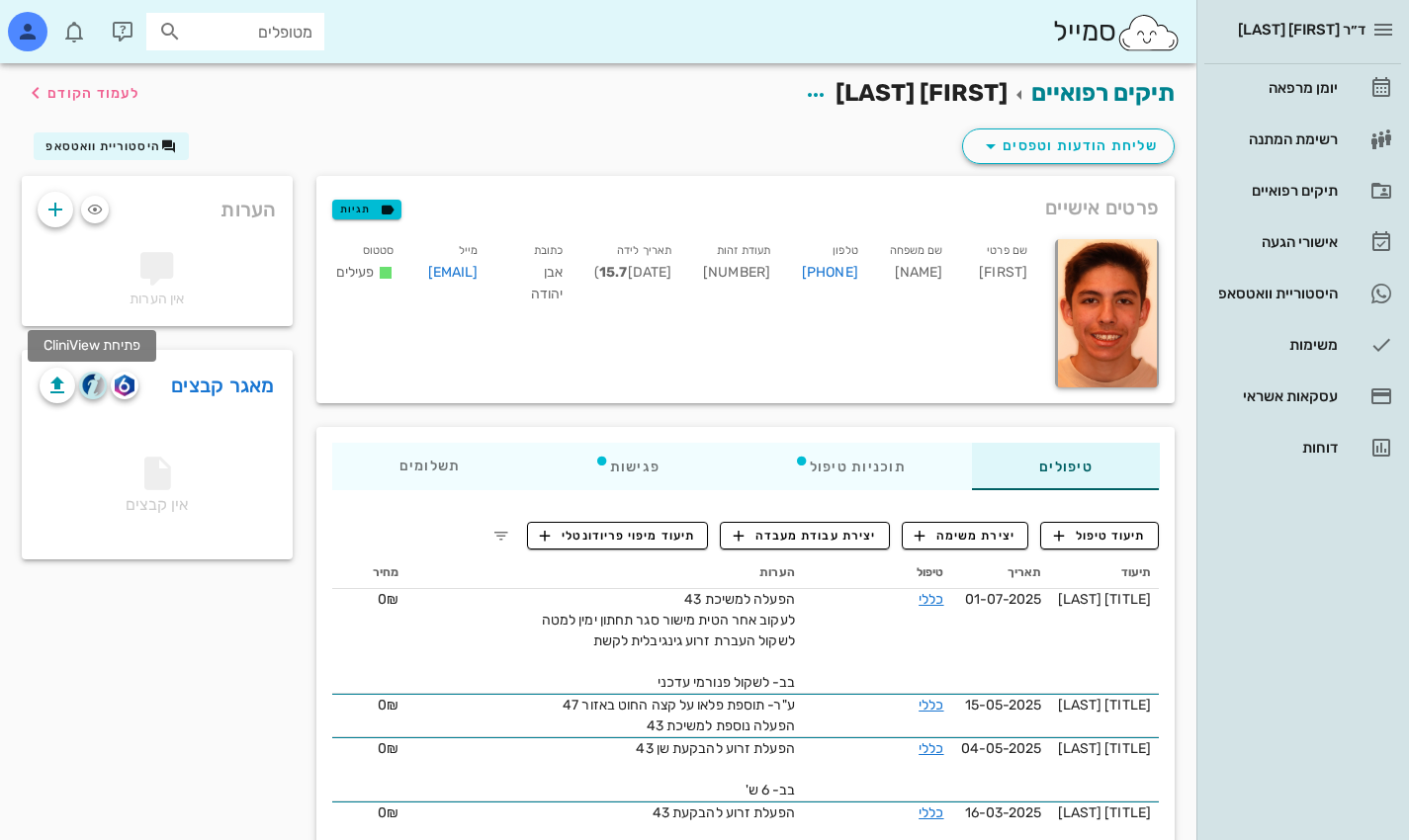 click at bounding box center (93, 384) 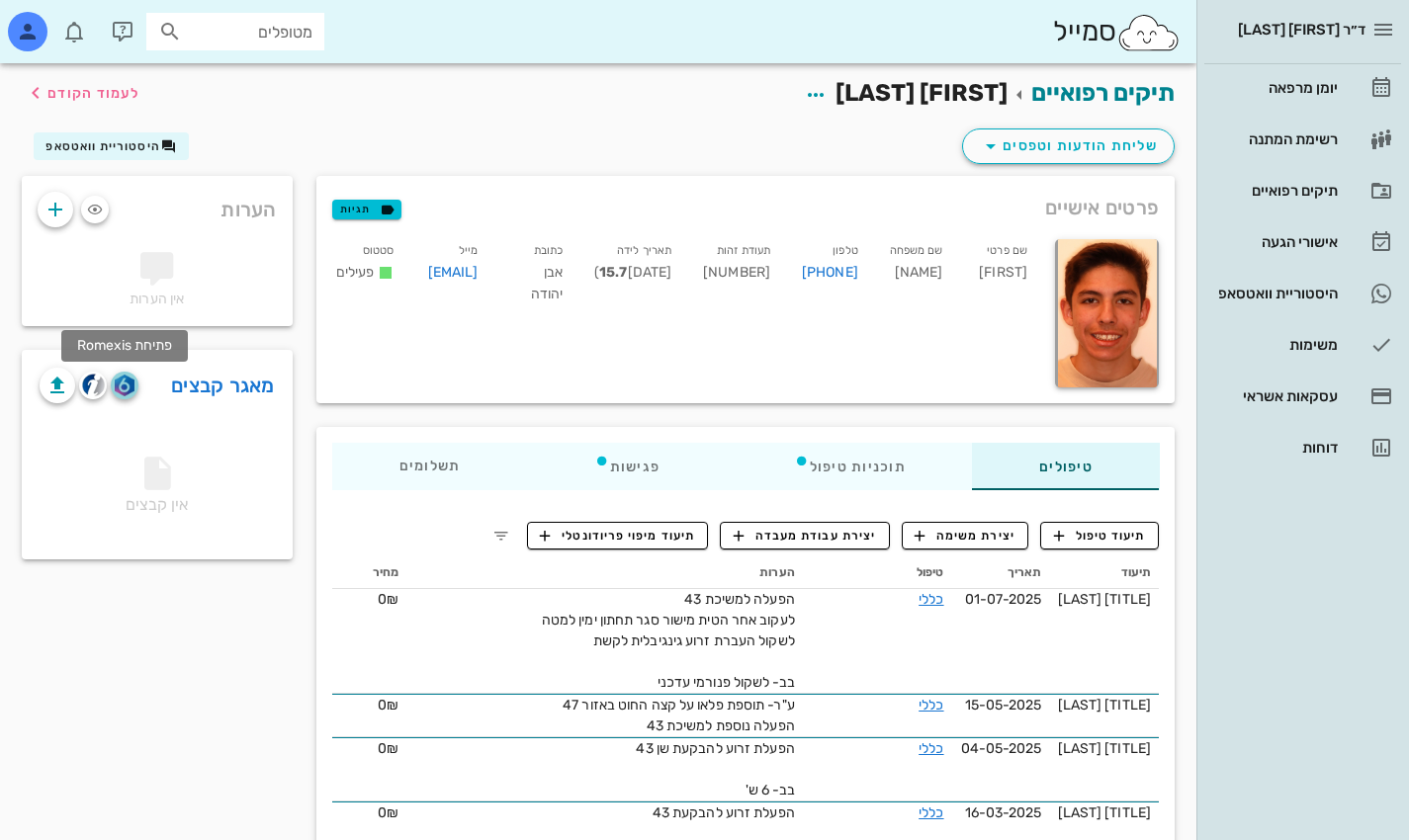 click at bounding box center [124, 385] 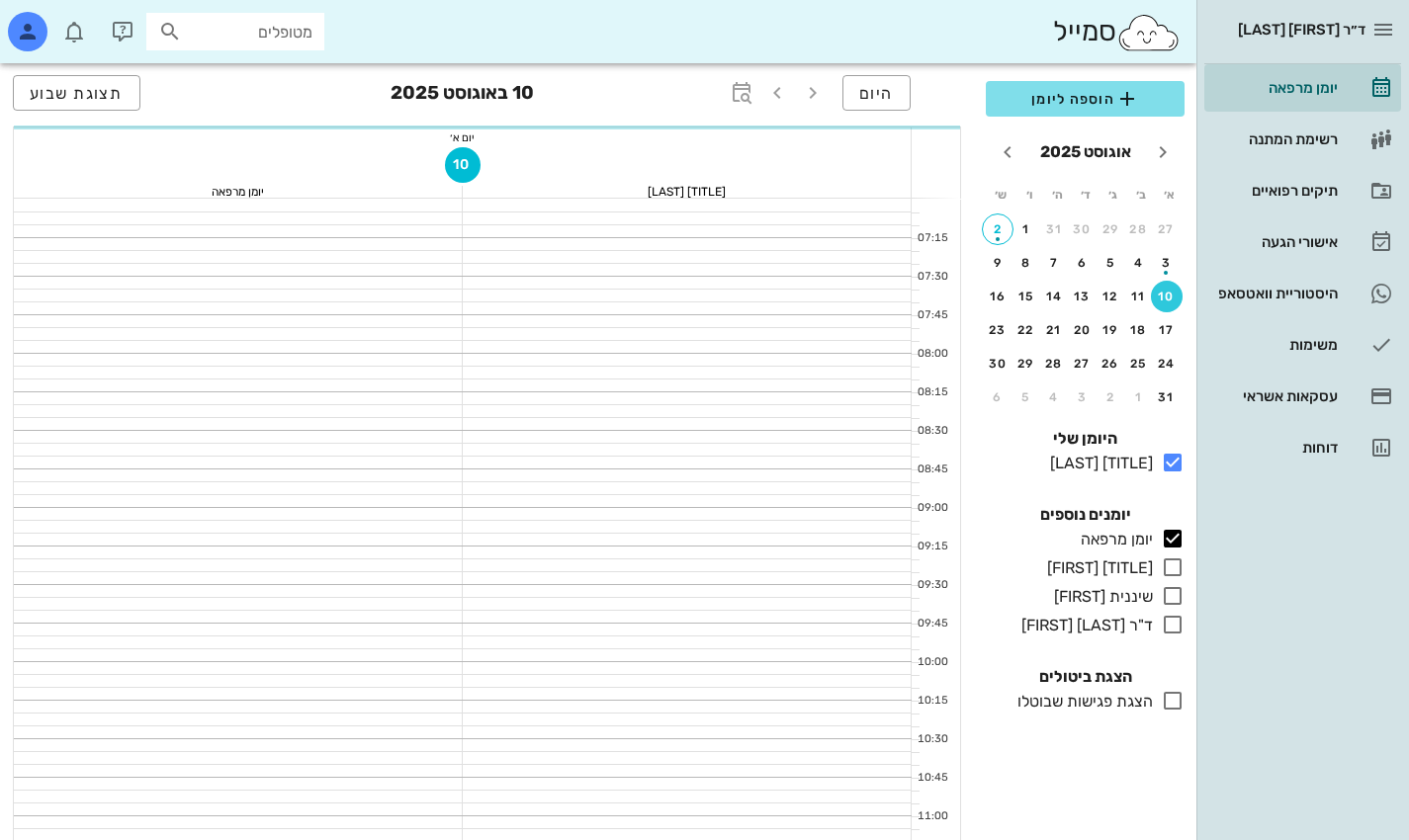 scroll, scrollTop: 395, scrollLeft: 0, axis: vertical 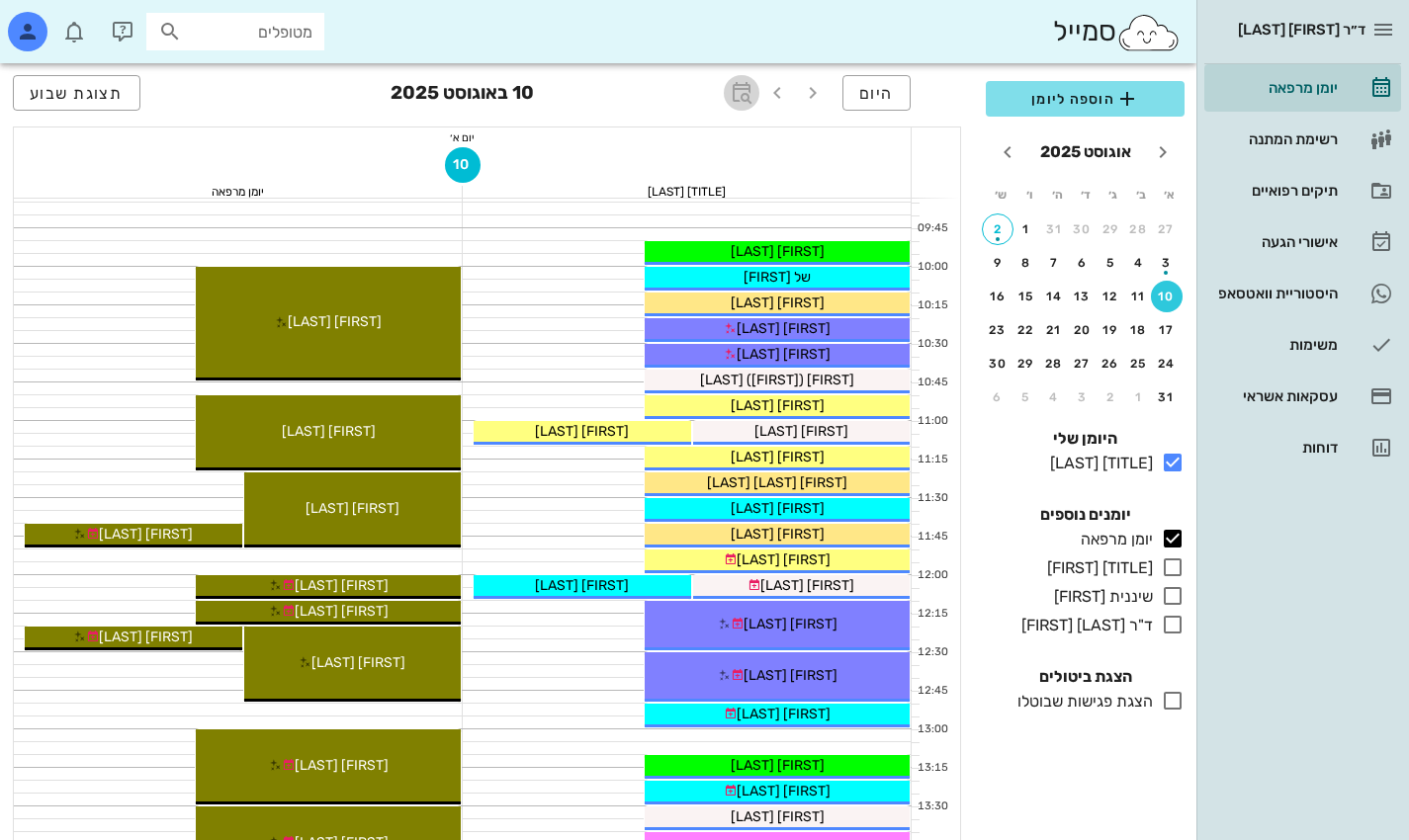 click at bounding box center (742, 93) 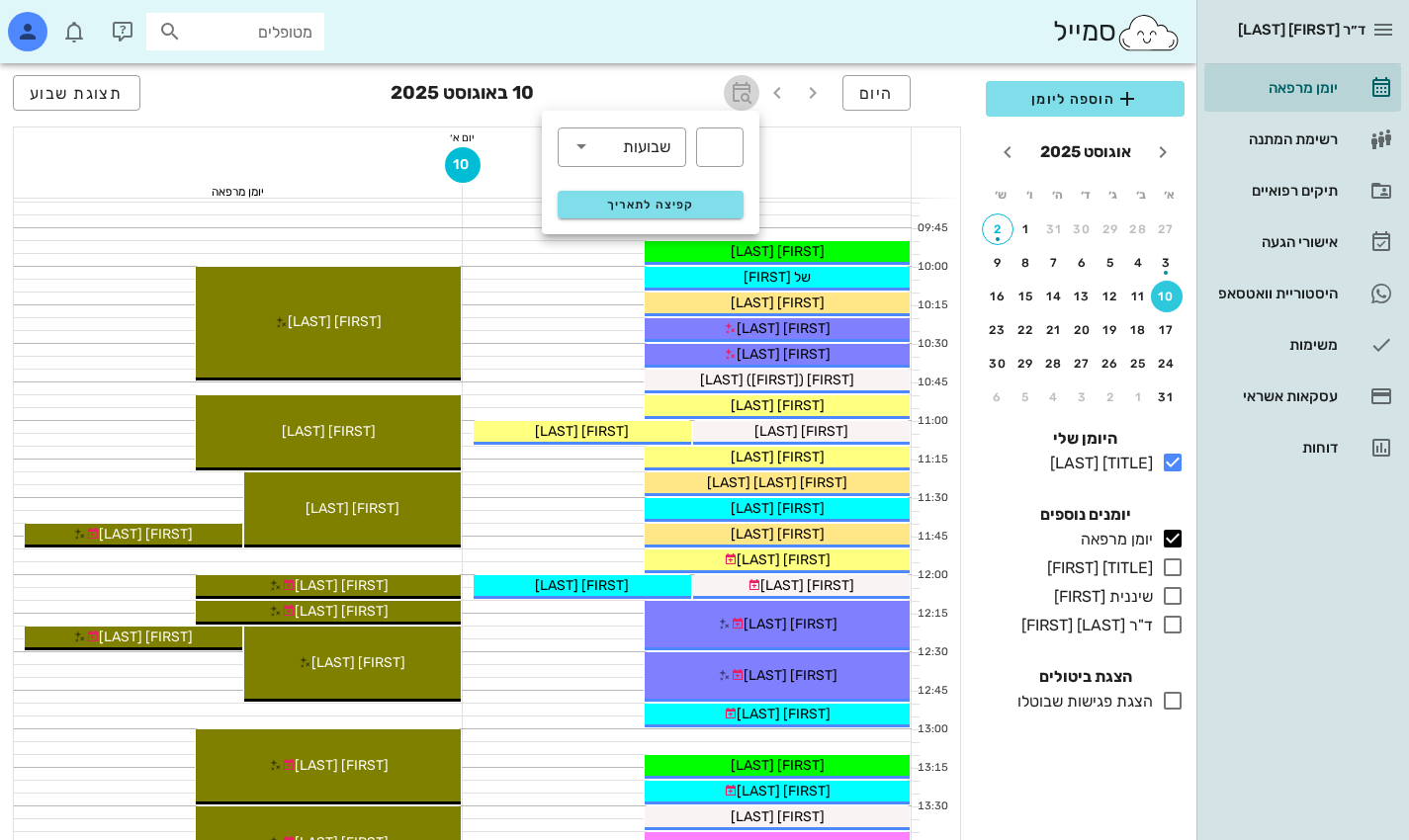 click at bounding box center (742, 93) 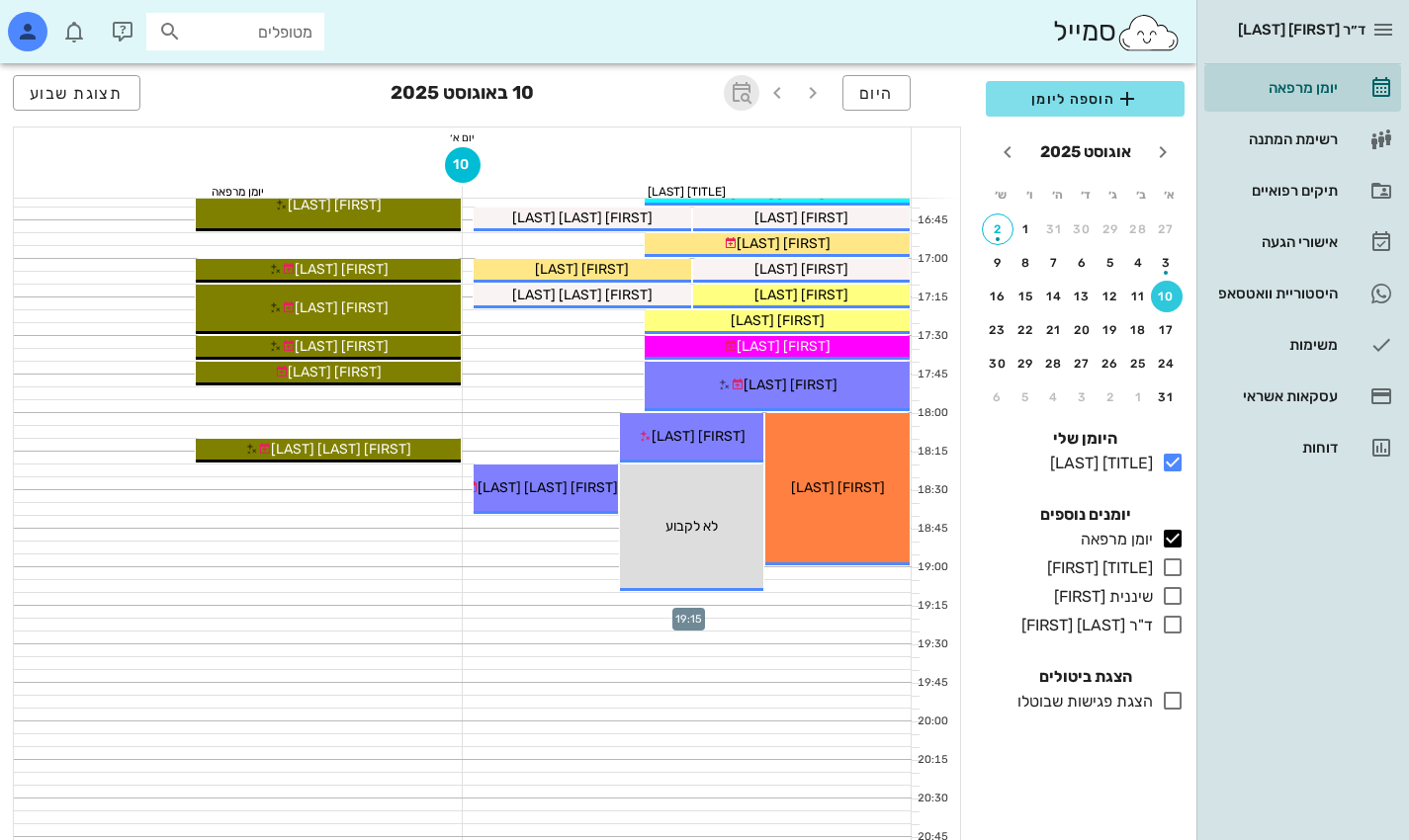 scroll, scrollTop: 1384, scrollLeft: 0, axis: vertical 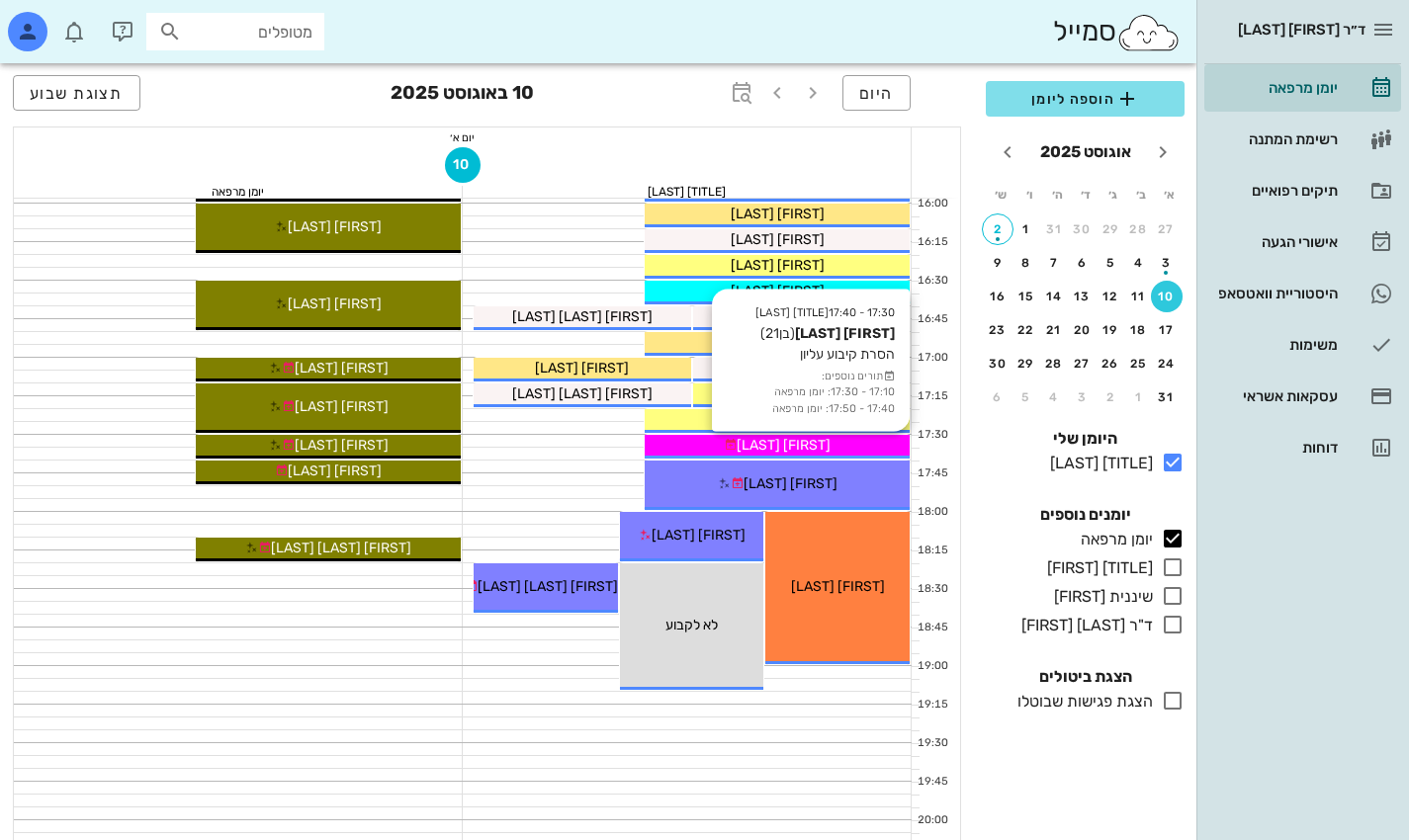 click on "[FIRST] [LAST]" at bounding box center (783, 445) 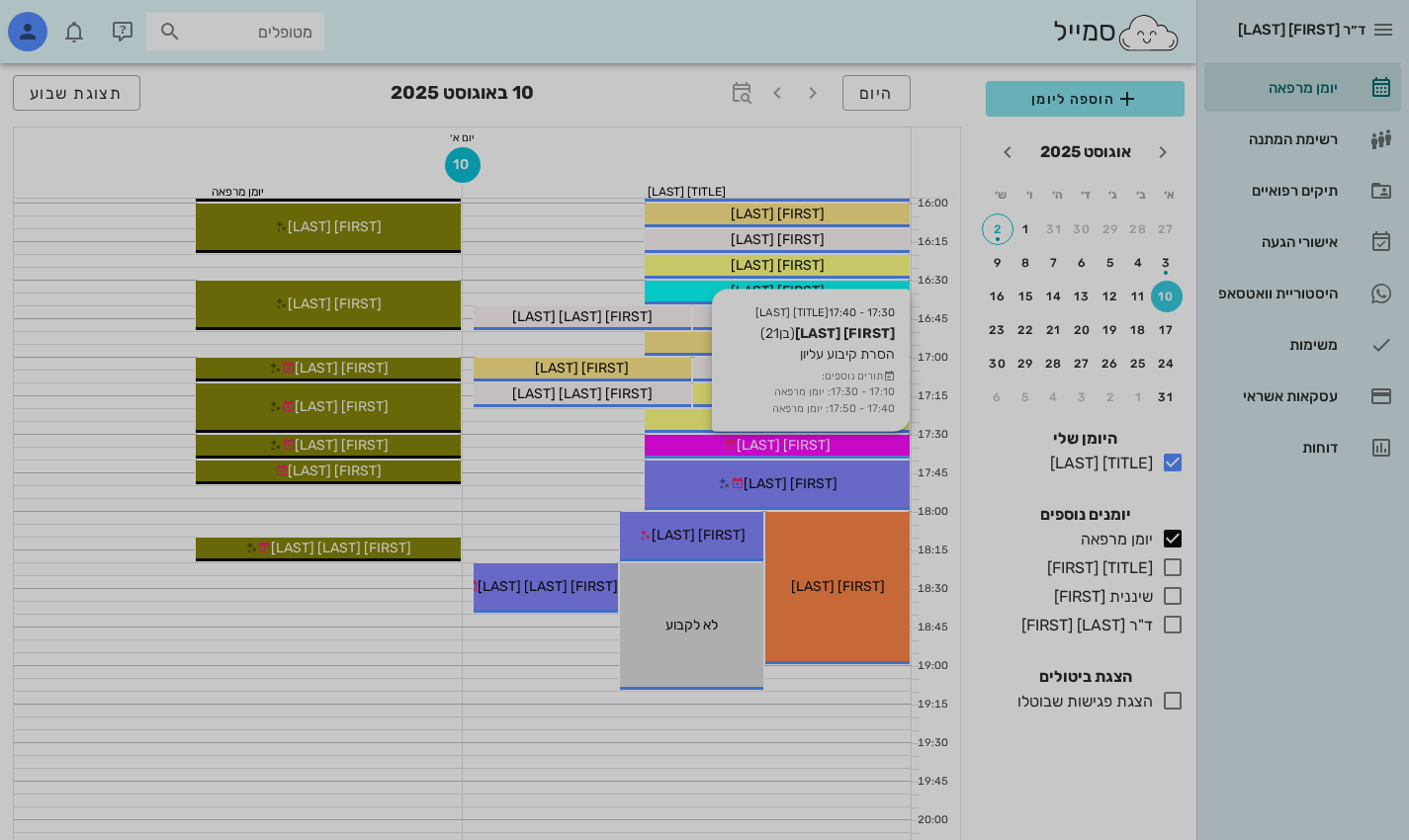 click at bounding box center [704, 420] 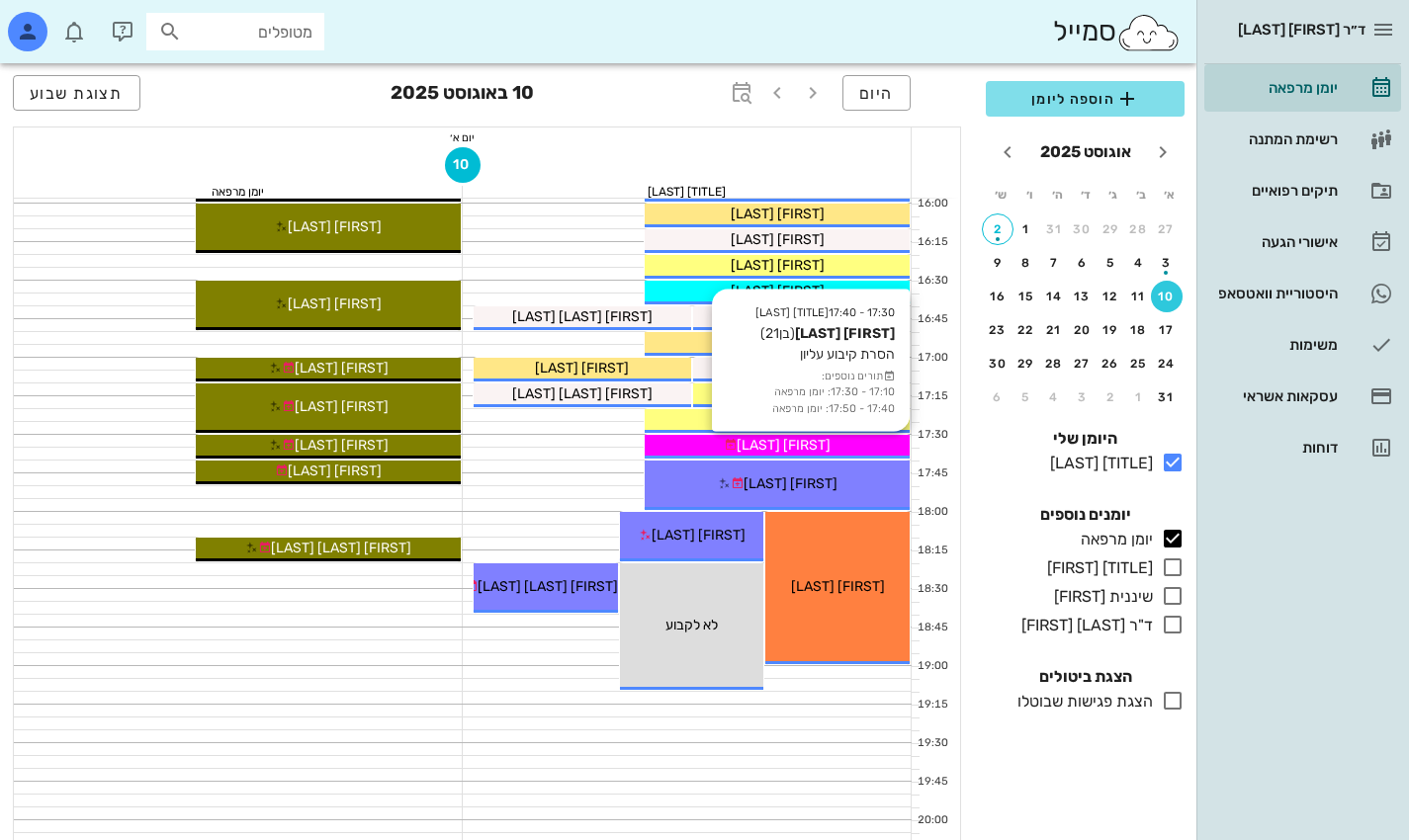 click on "[FIRST] [LAST]" at bounding box center [783, 445] 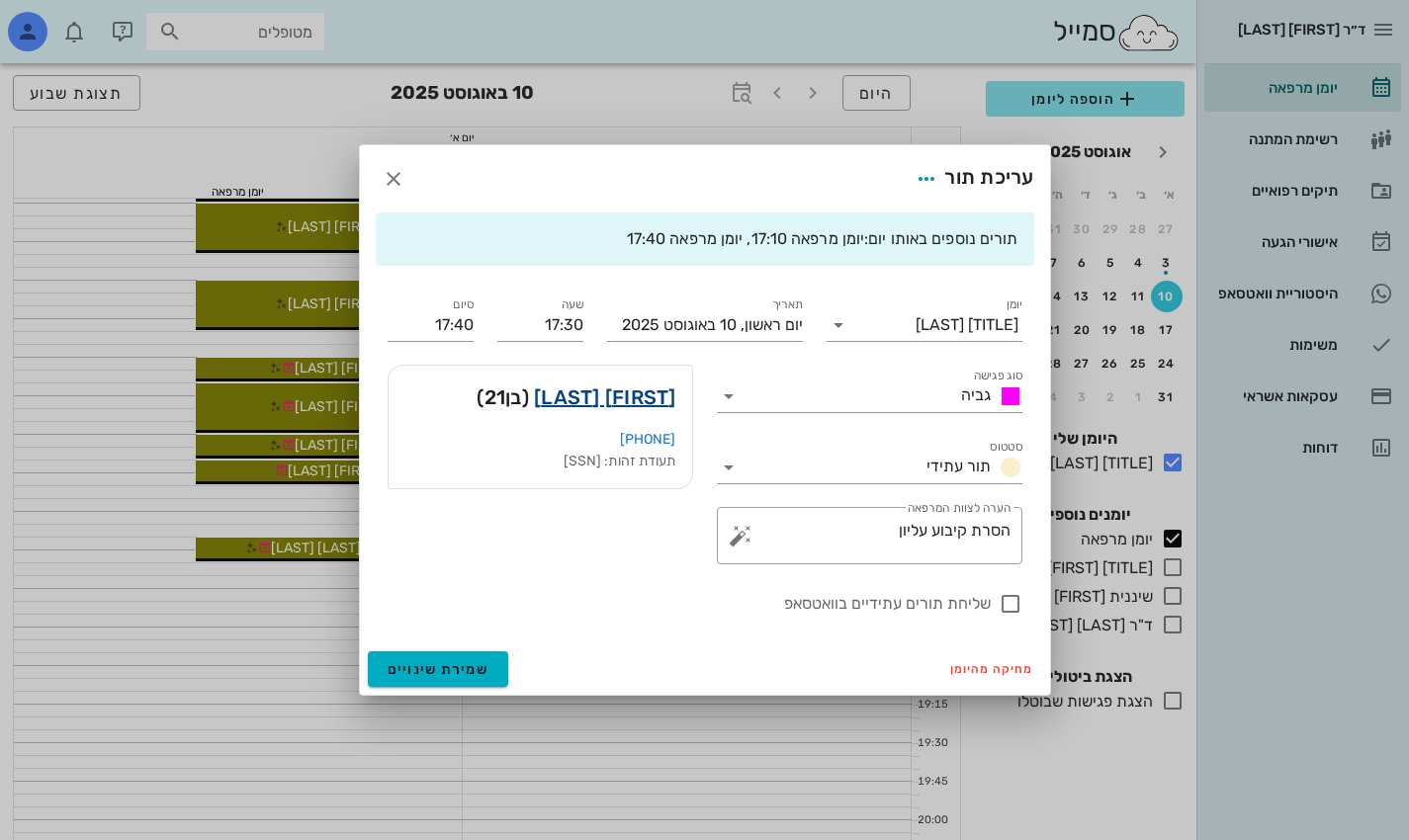 click on "[FIRST]
[LAST]" at bounding box center (605, 397) 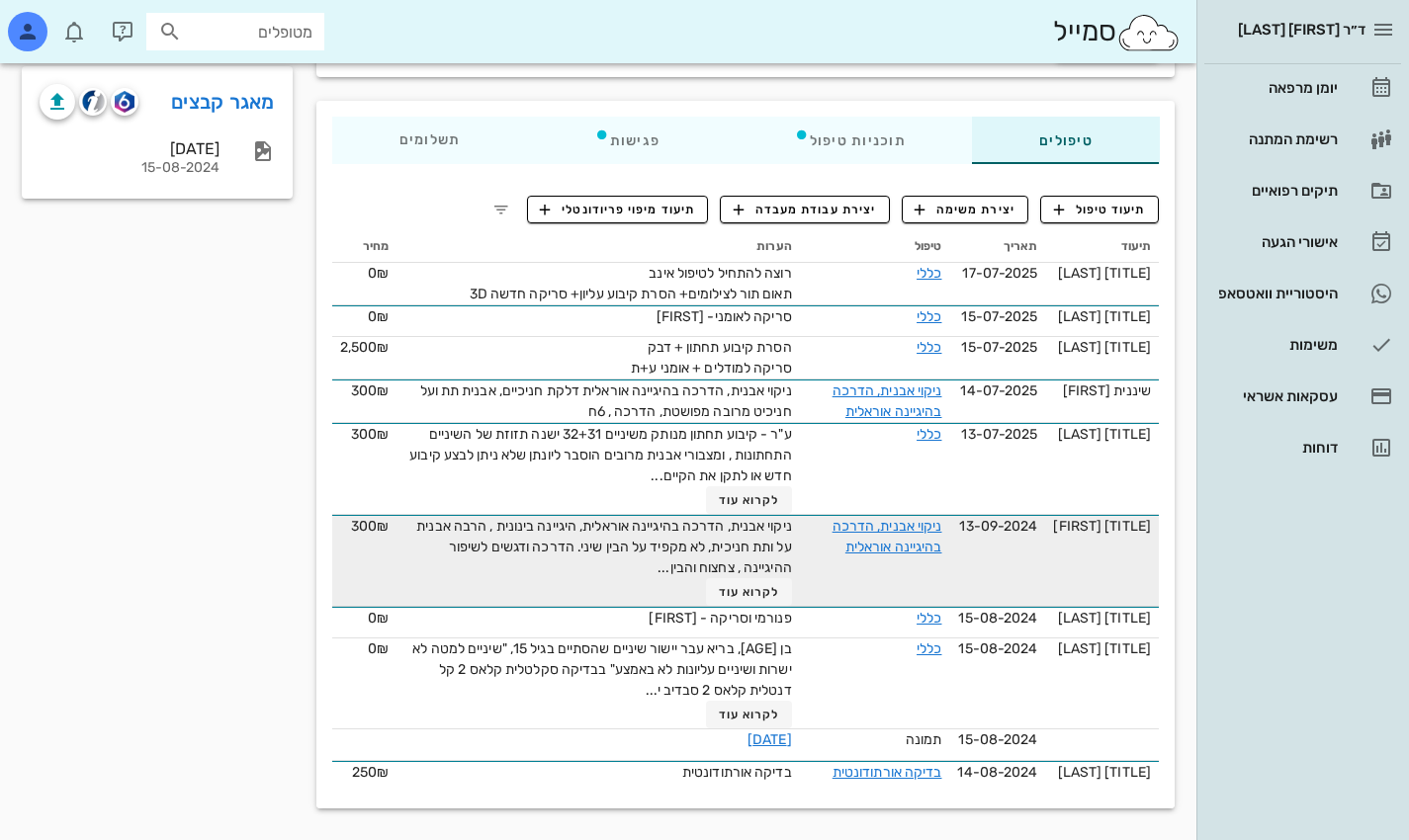 scroll, scrollTop: 0, scrollLeft: 0, axis: both 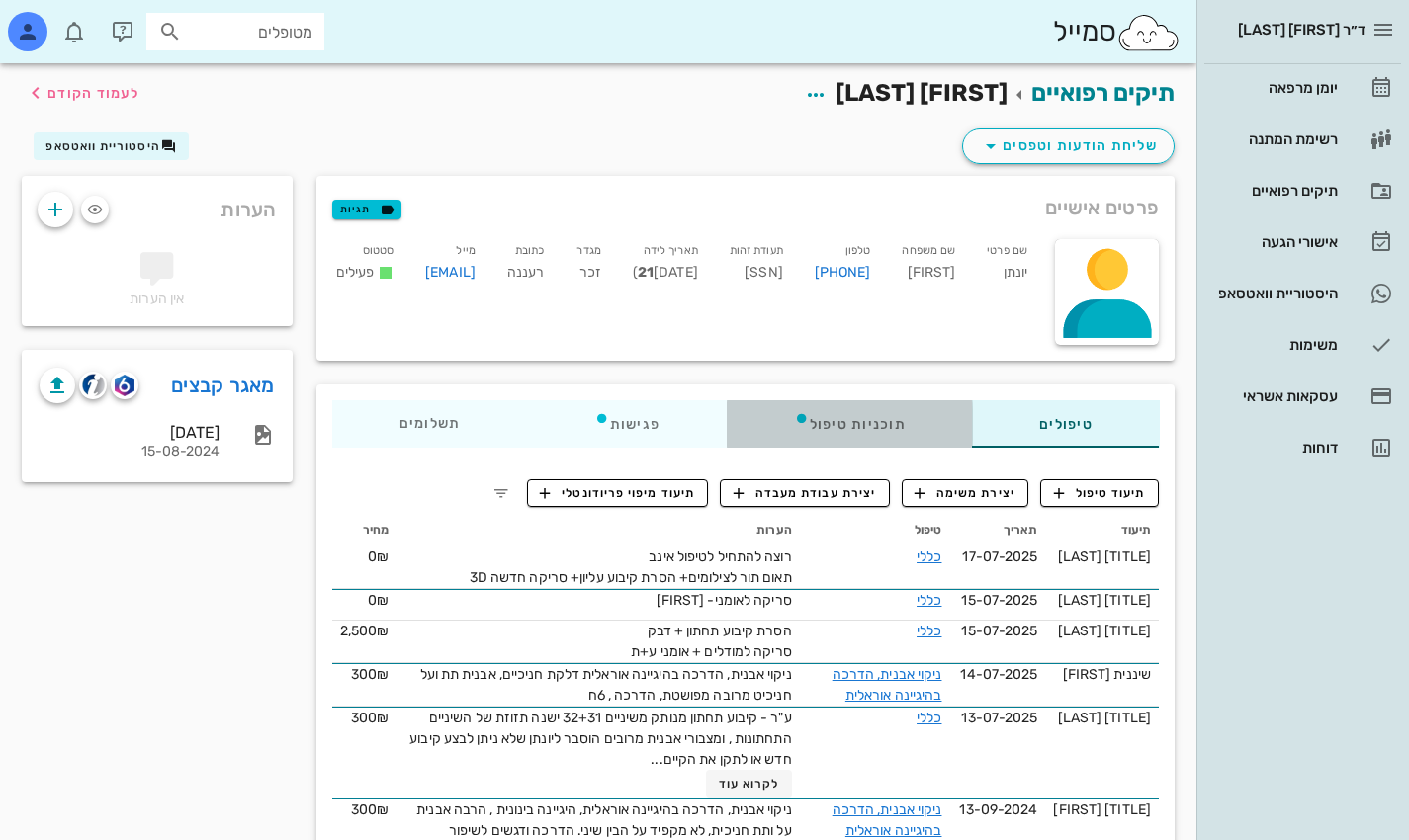 click on "תוכניות טיפול" at bounding box center (848, 424) 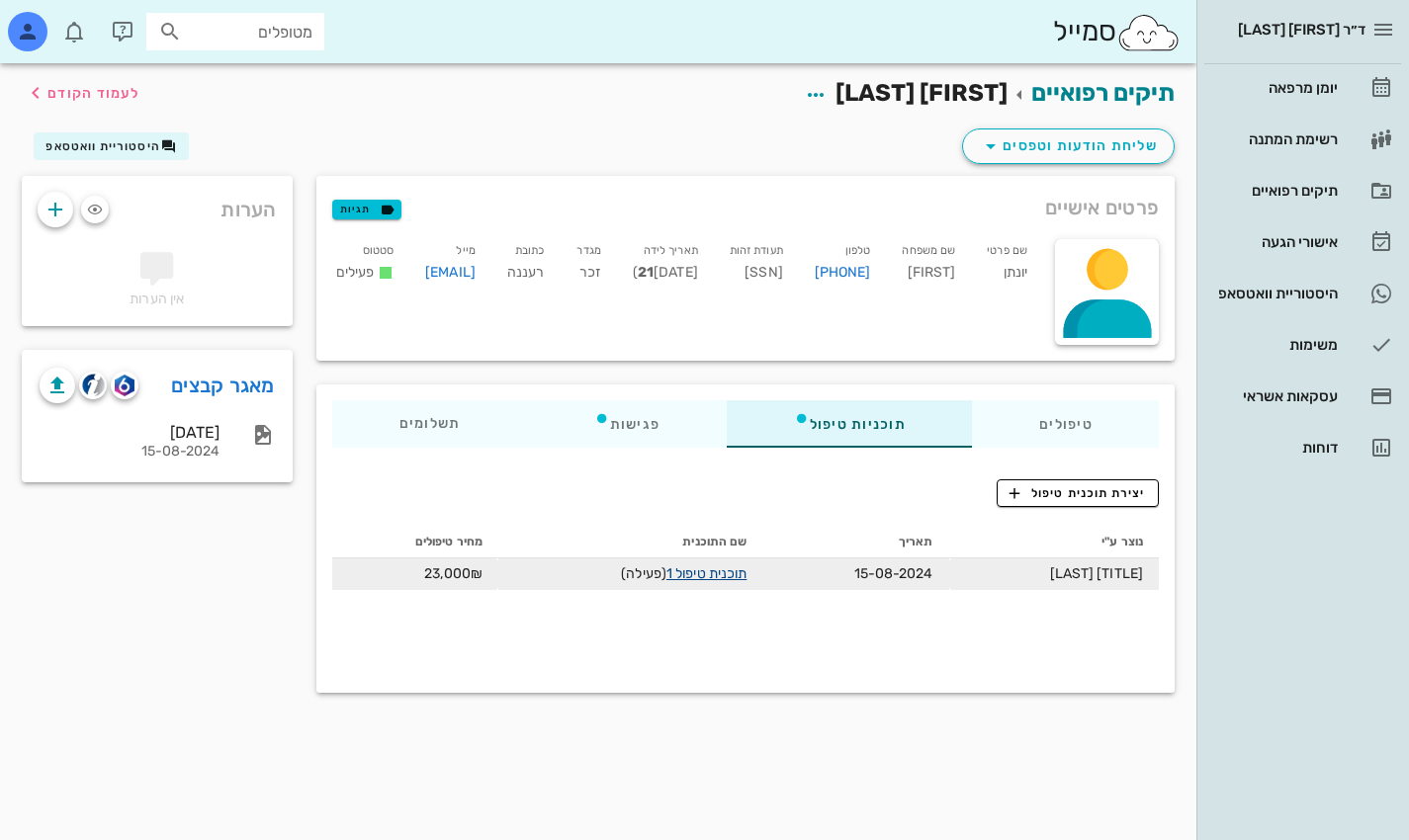 click on "תוכנית טיפול 1" at bounding box center (706, 573) 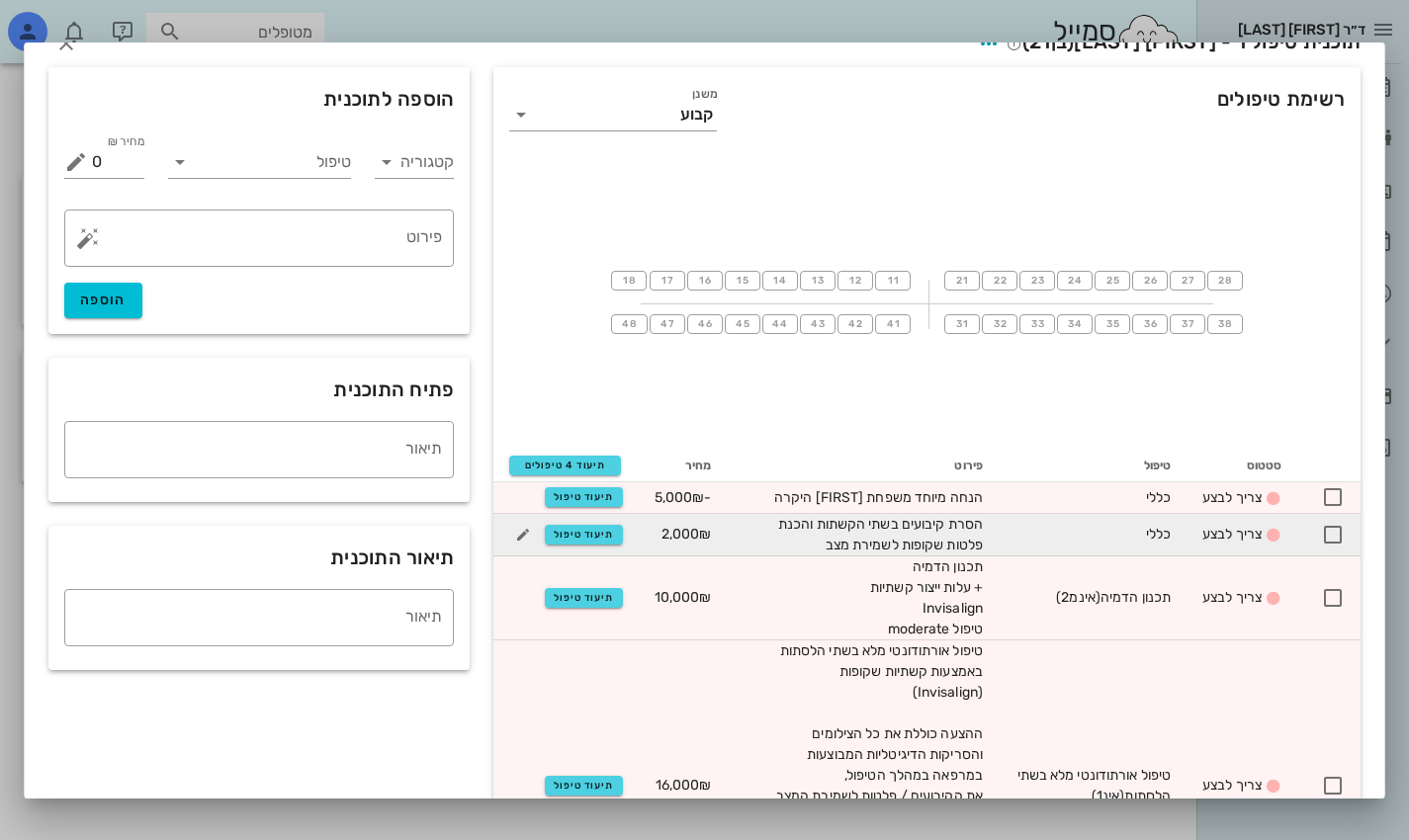scroll, scrollTop: 0, scrollLeft: 0, axis: both 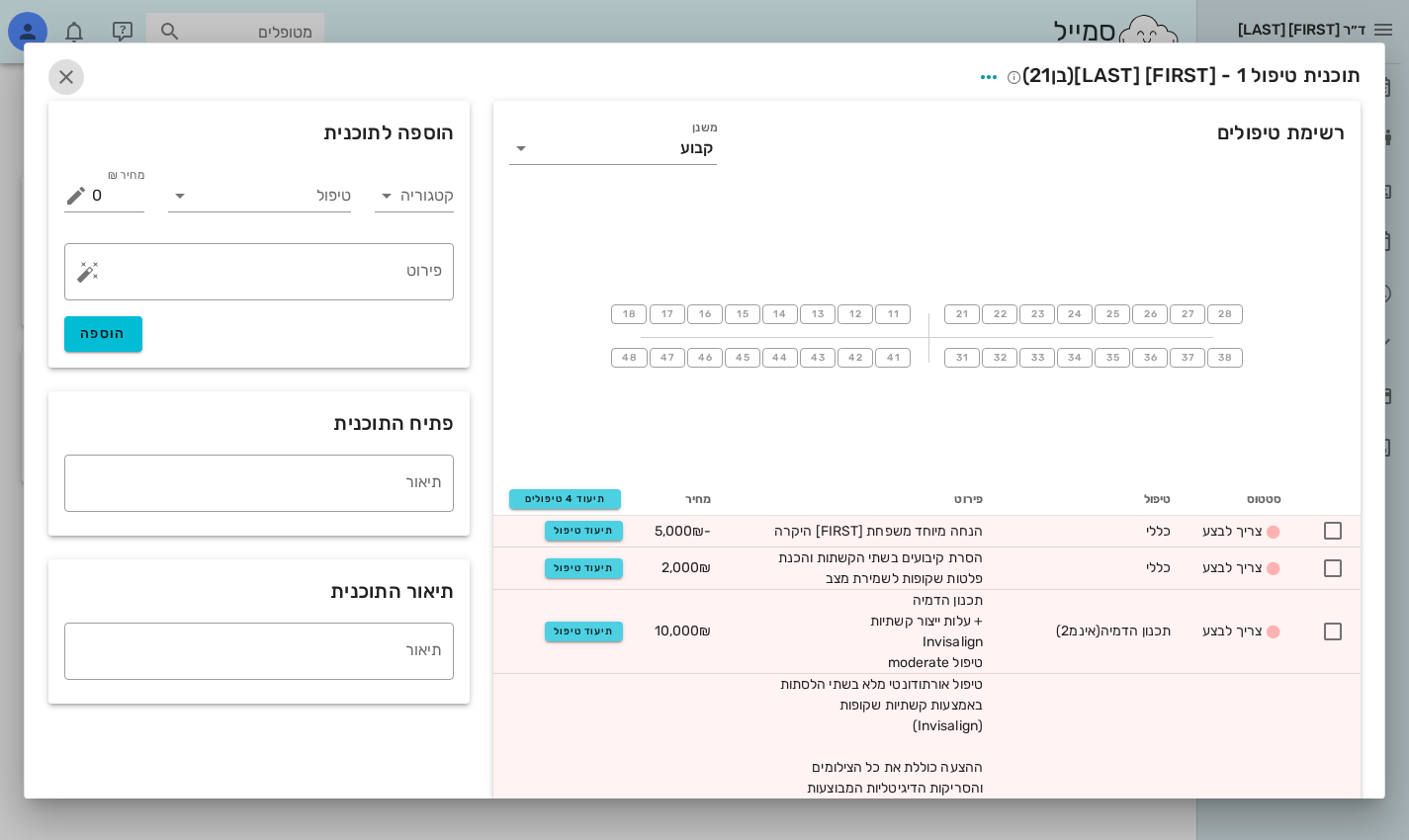 click at bounding box center [66, 77] 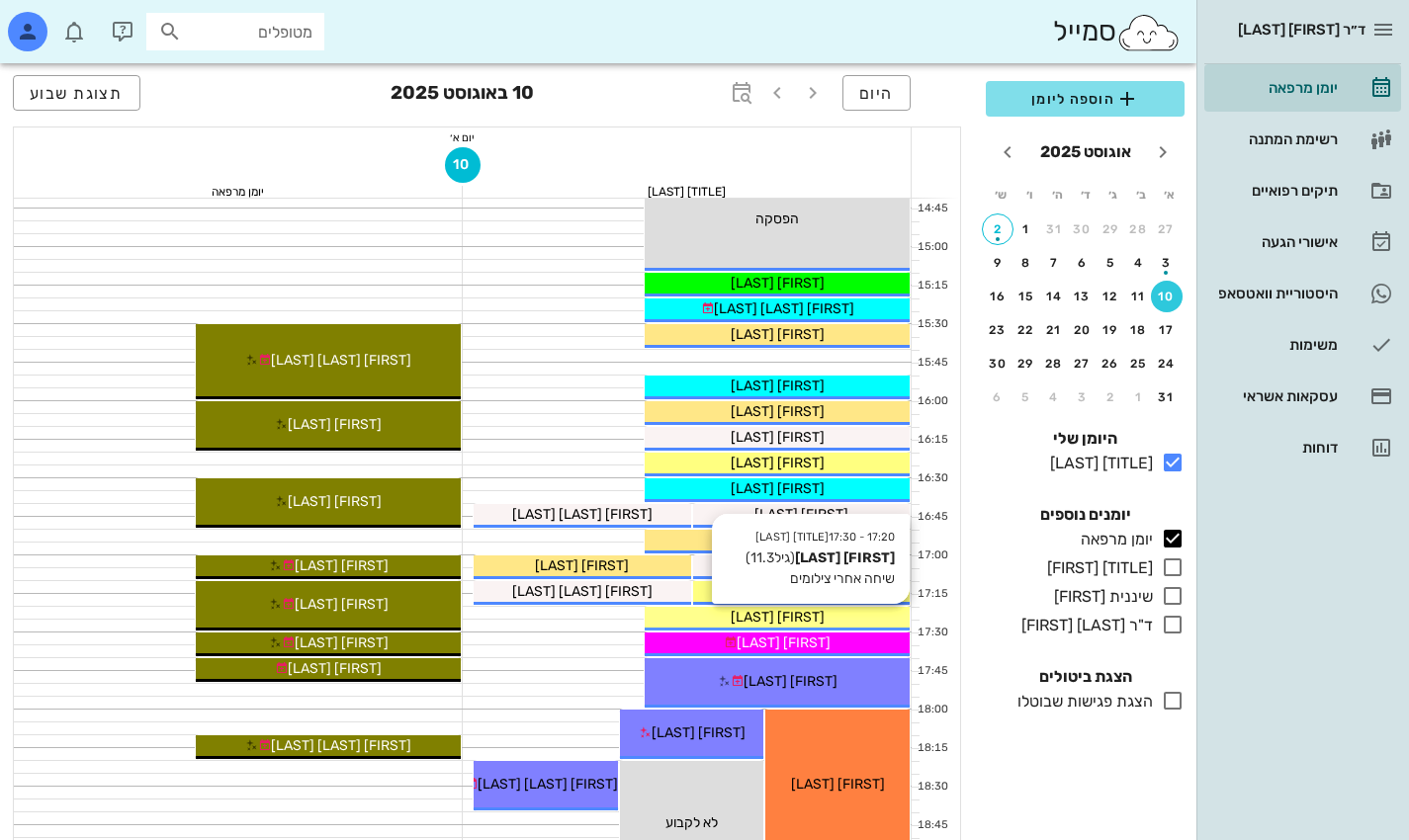 scroll, scrollTop: 1087, scrollLeft: 0, axis: vertical 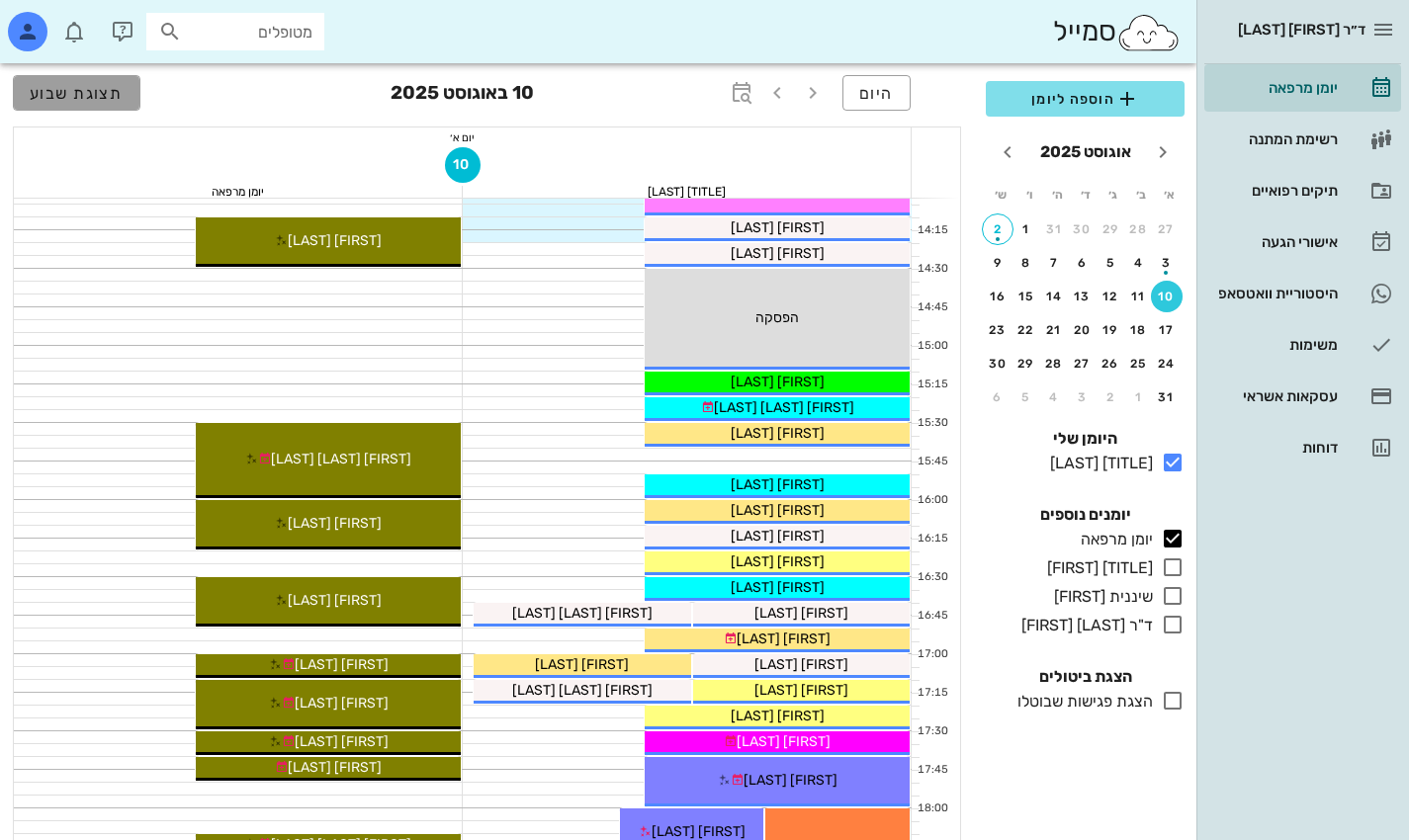 click on "תצוגת שבוע" at bounding box center [76, 93] 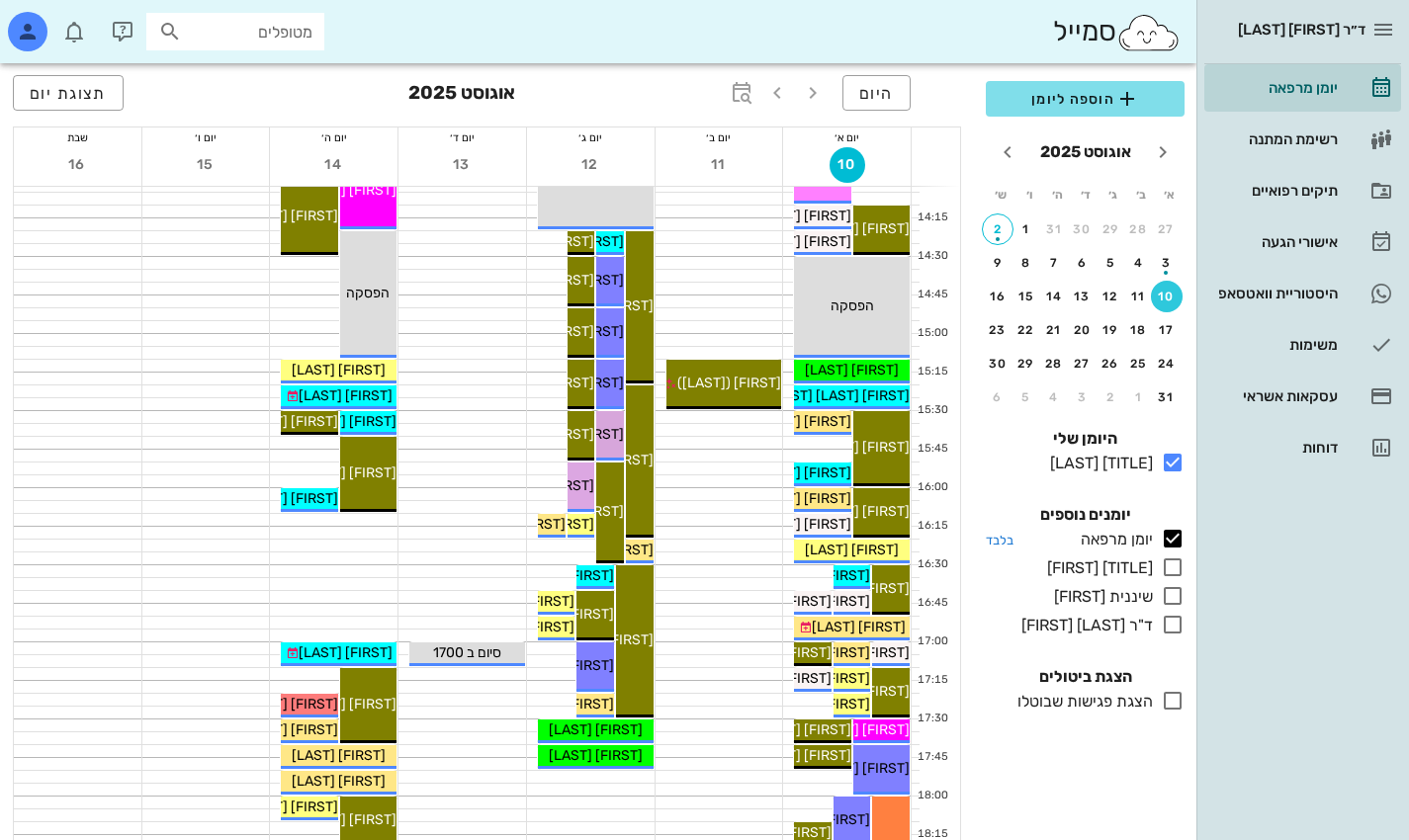 click at bounding box center (1173, 539) 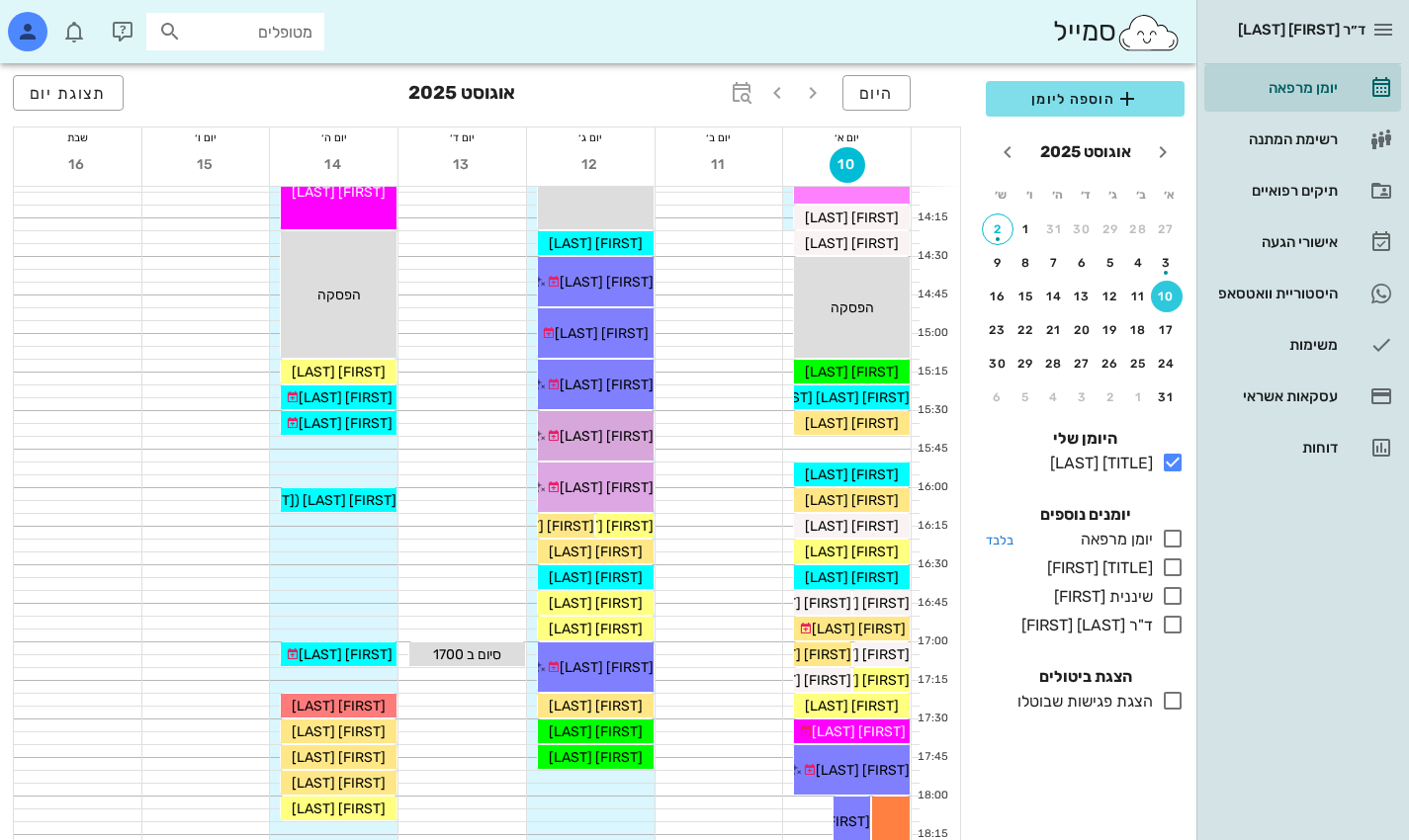 click on "יומן מרפאה" at bounding box center (1112, 540) 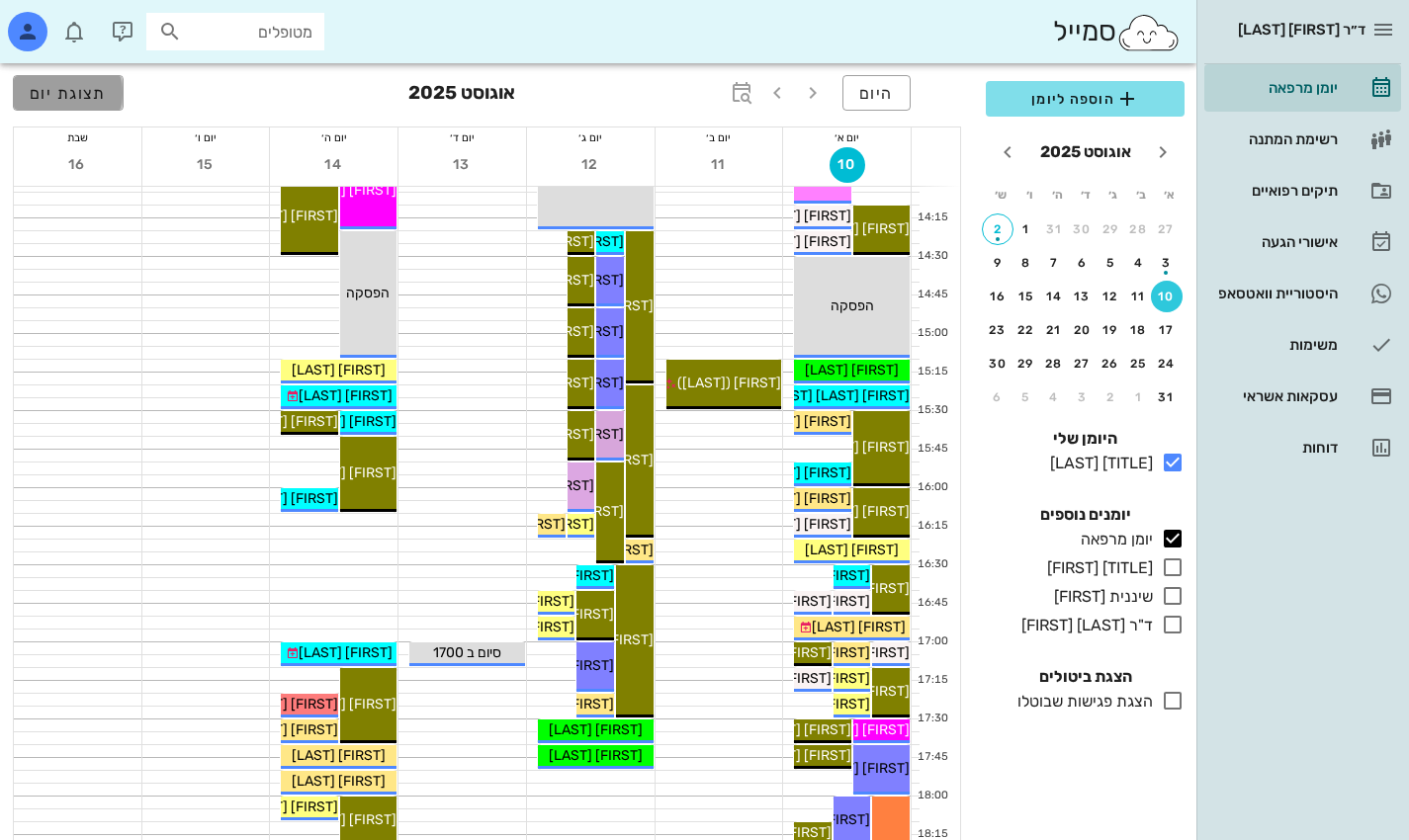 click on "תצוגת יום" at bounding box center (68, 93) 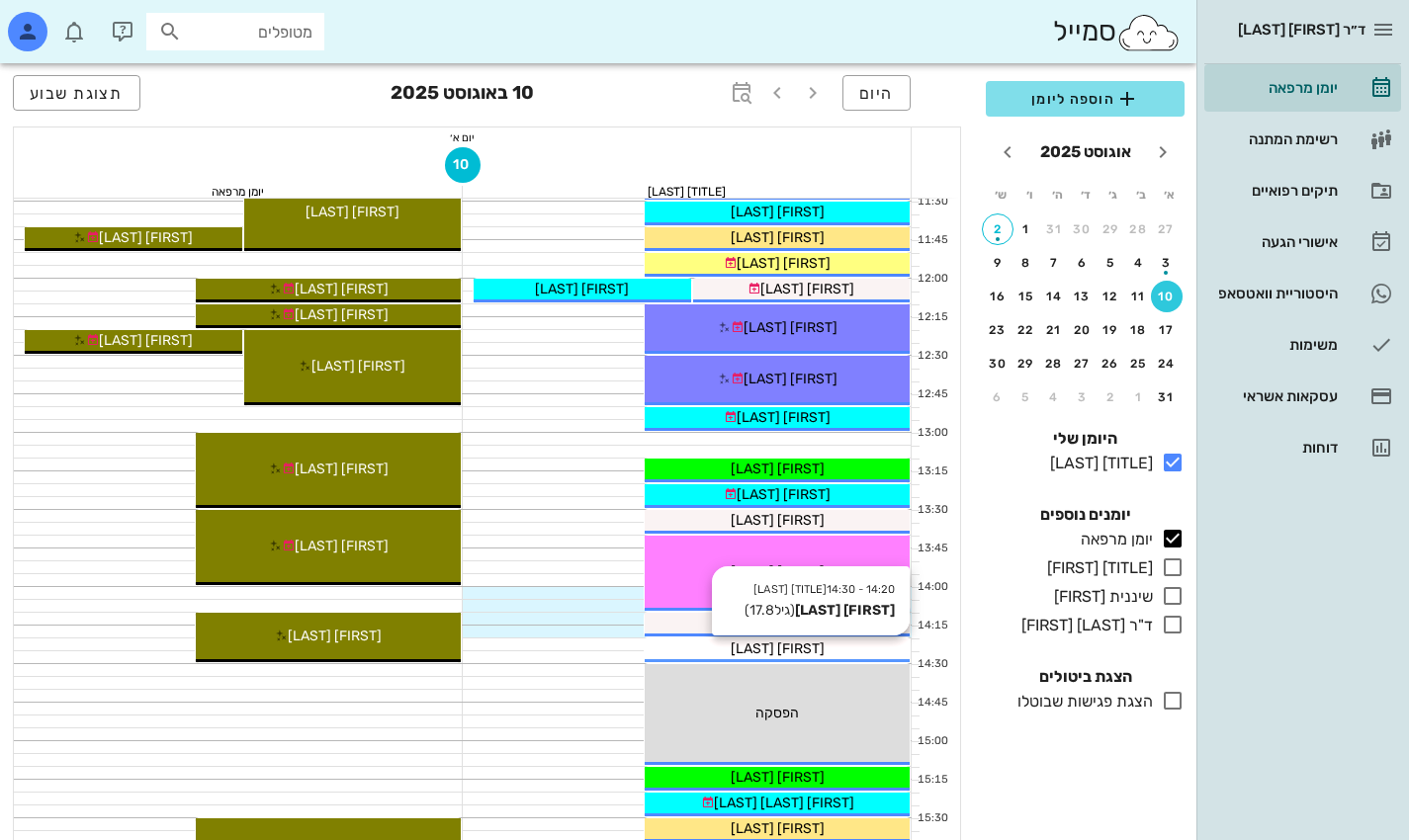 scroll, scrollTop: 593, scrollLeft: 0, axis: vertical 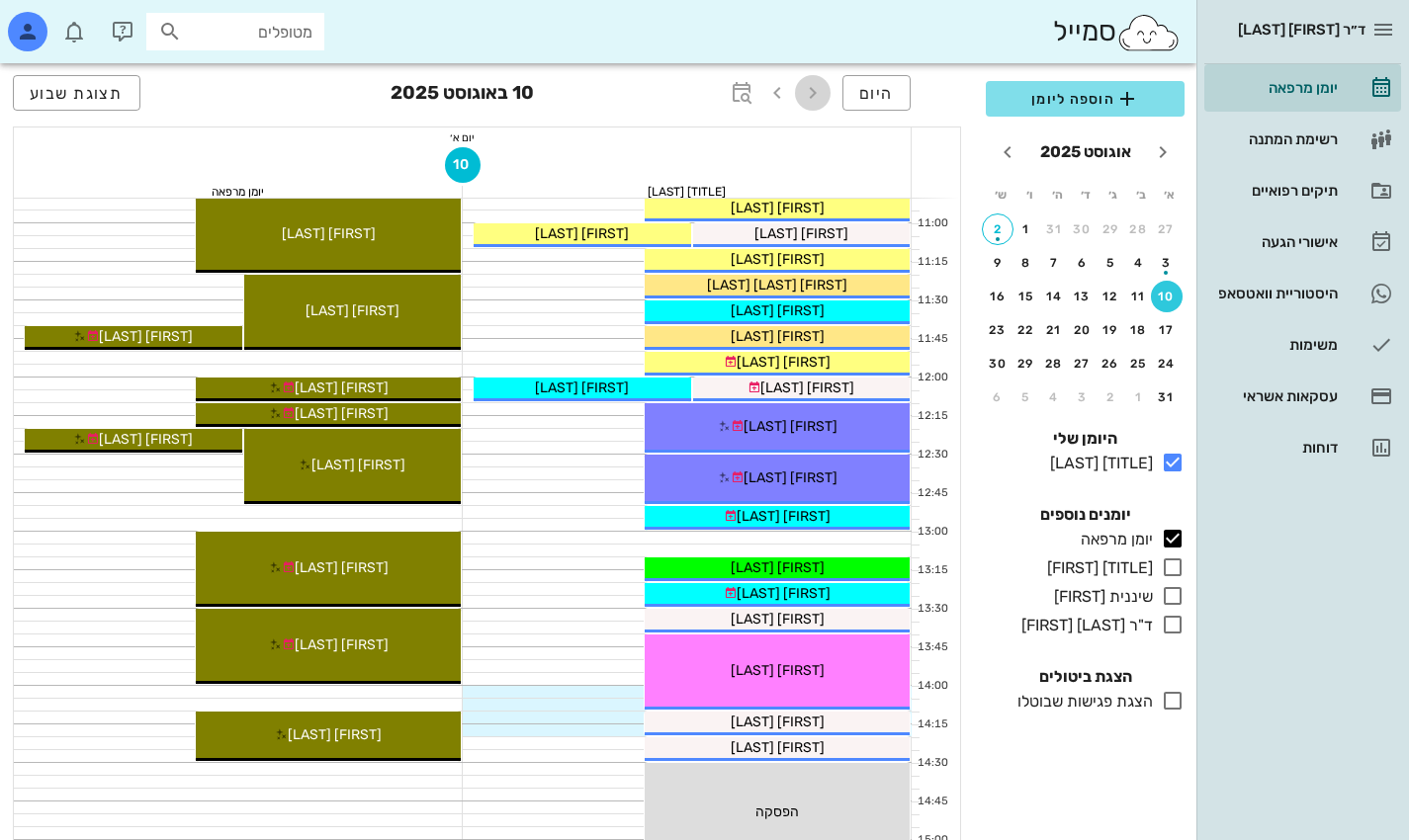 click at bounding box center (813, 93) 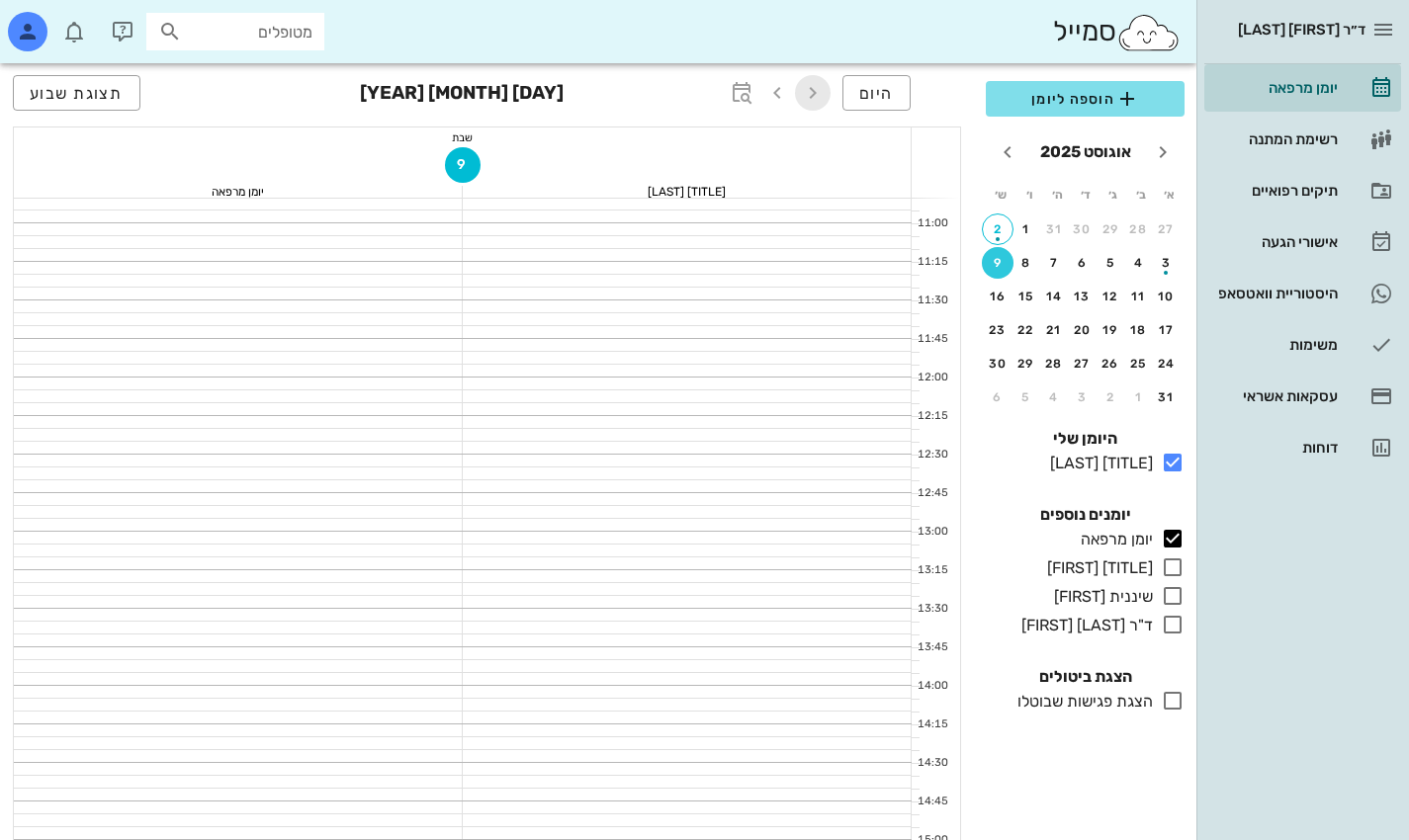 click at bounding box center (813, 93) 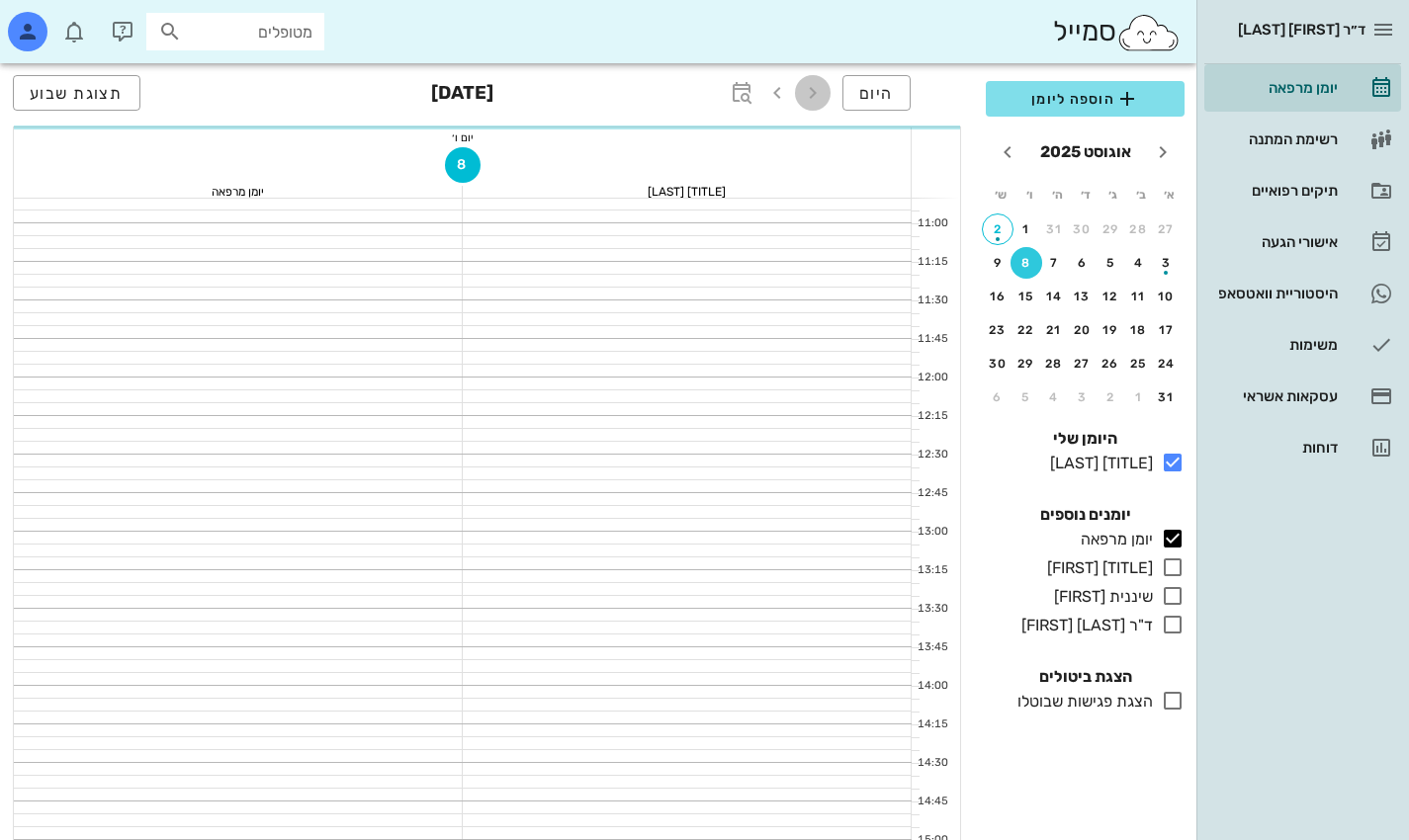 click at bounding box center (813, 93) 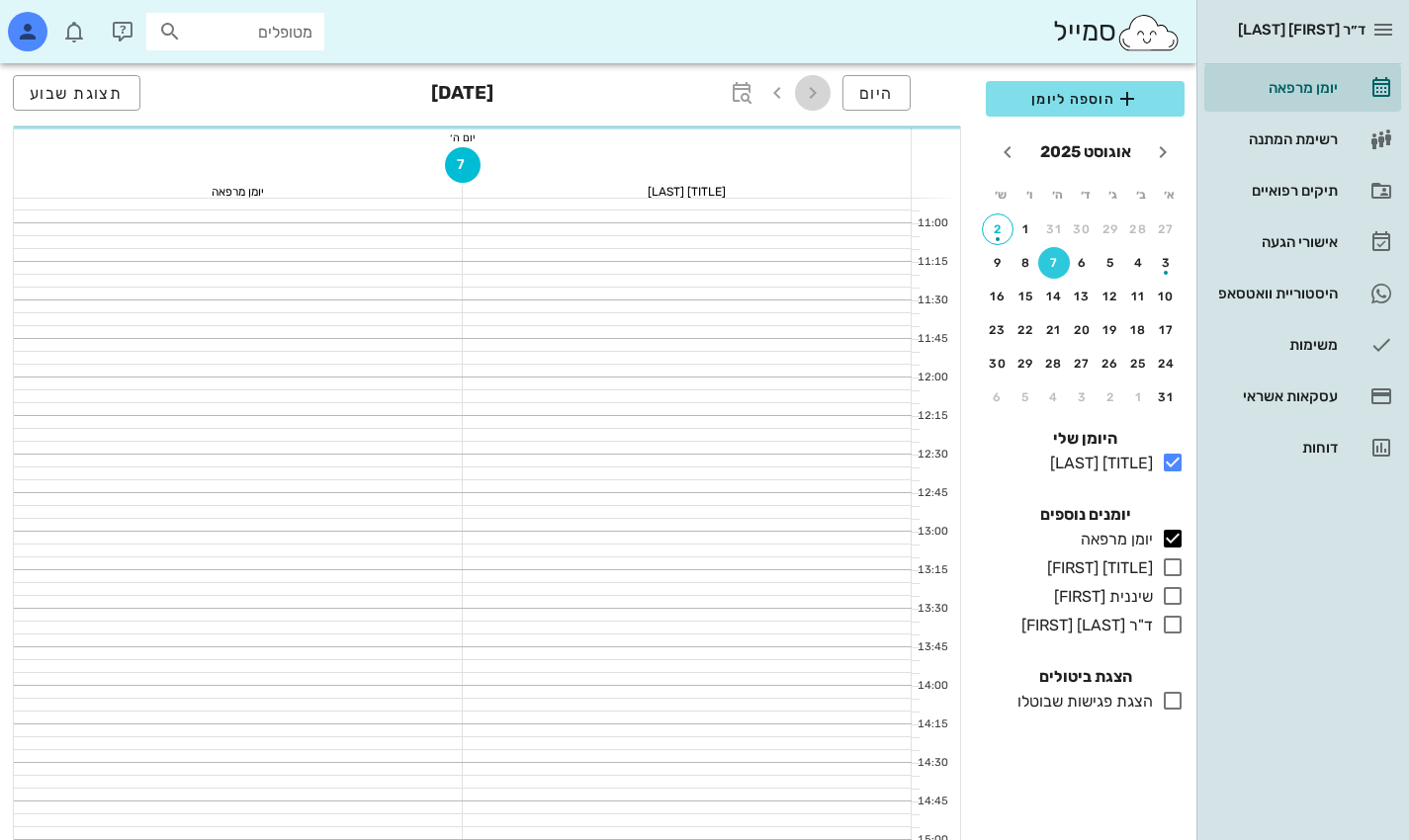click at bounding box center [813, 93] 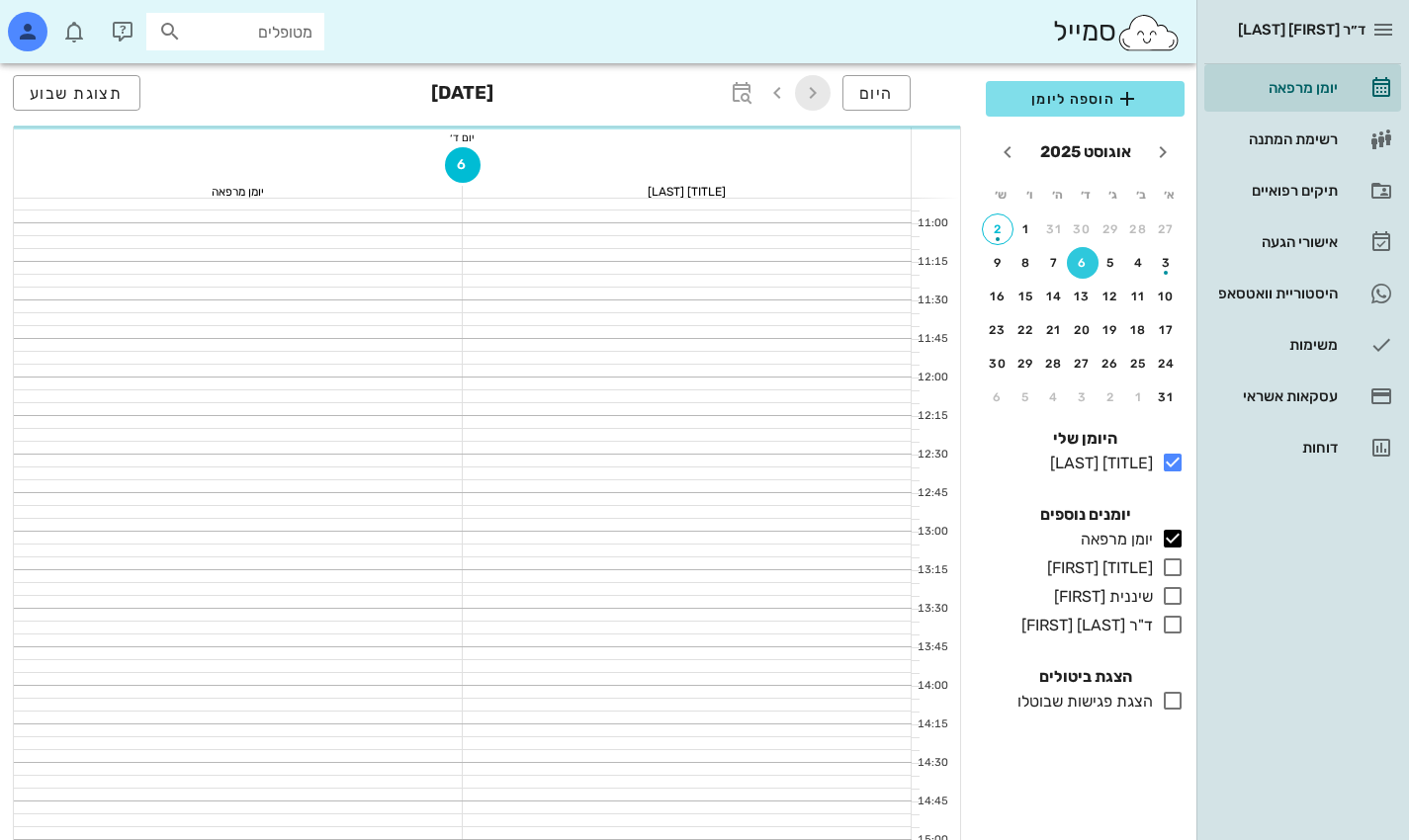 click at bounding box center [813, 93] 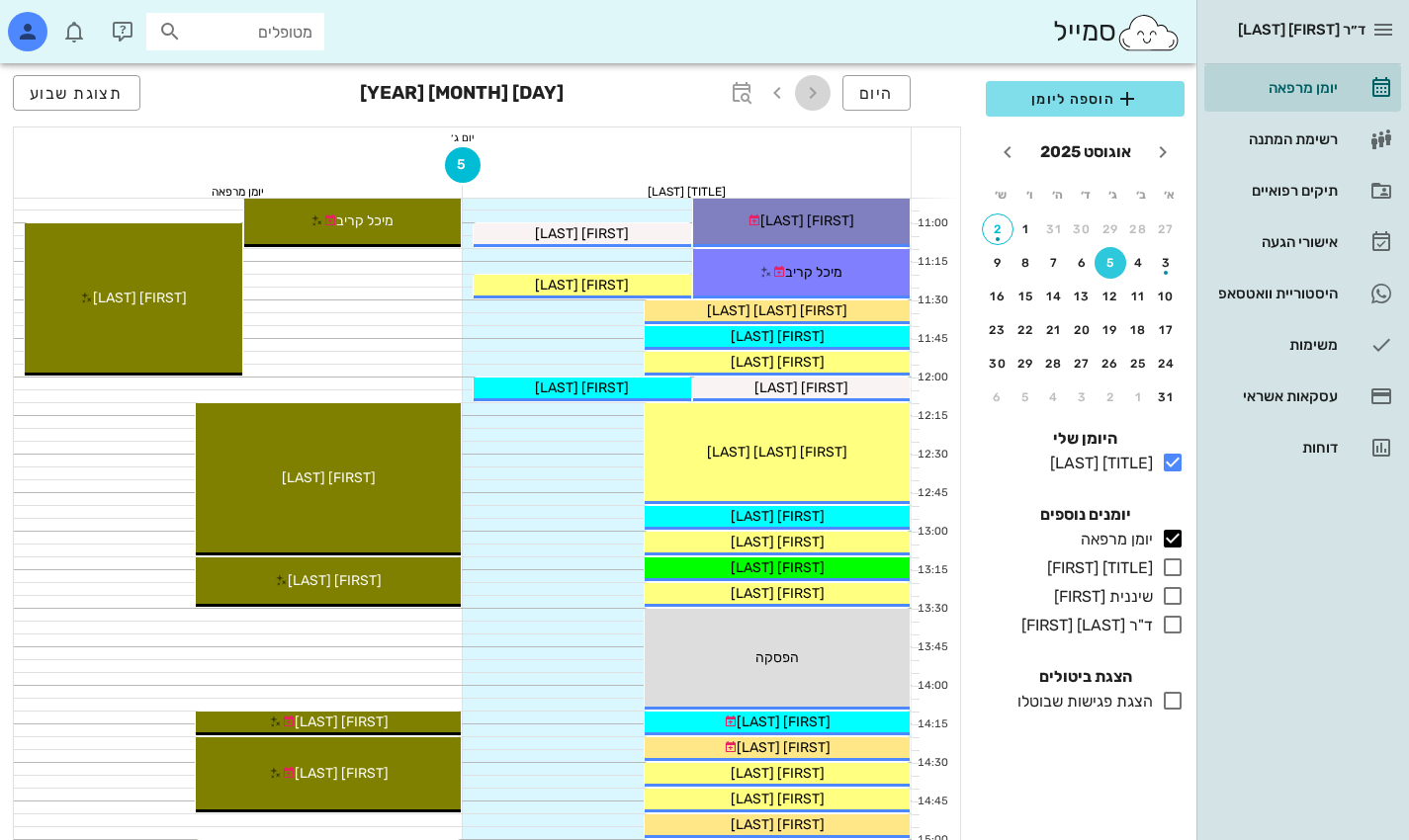 click at bounding box center [813, 93] 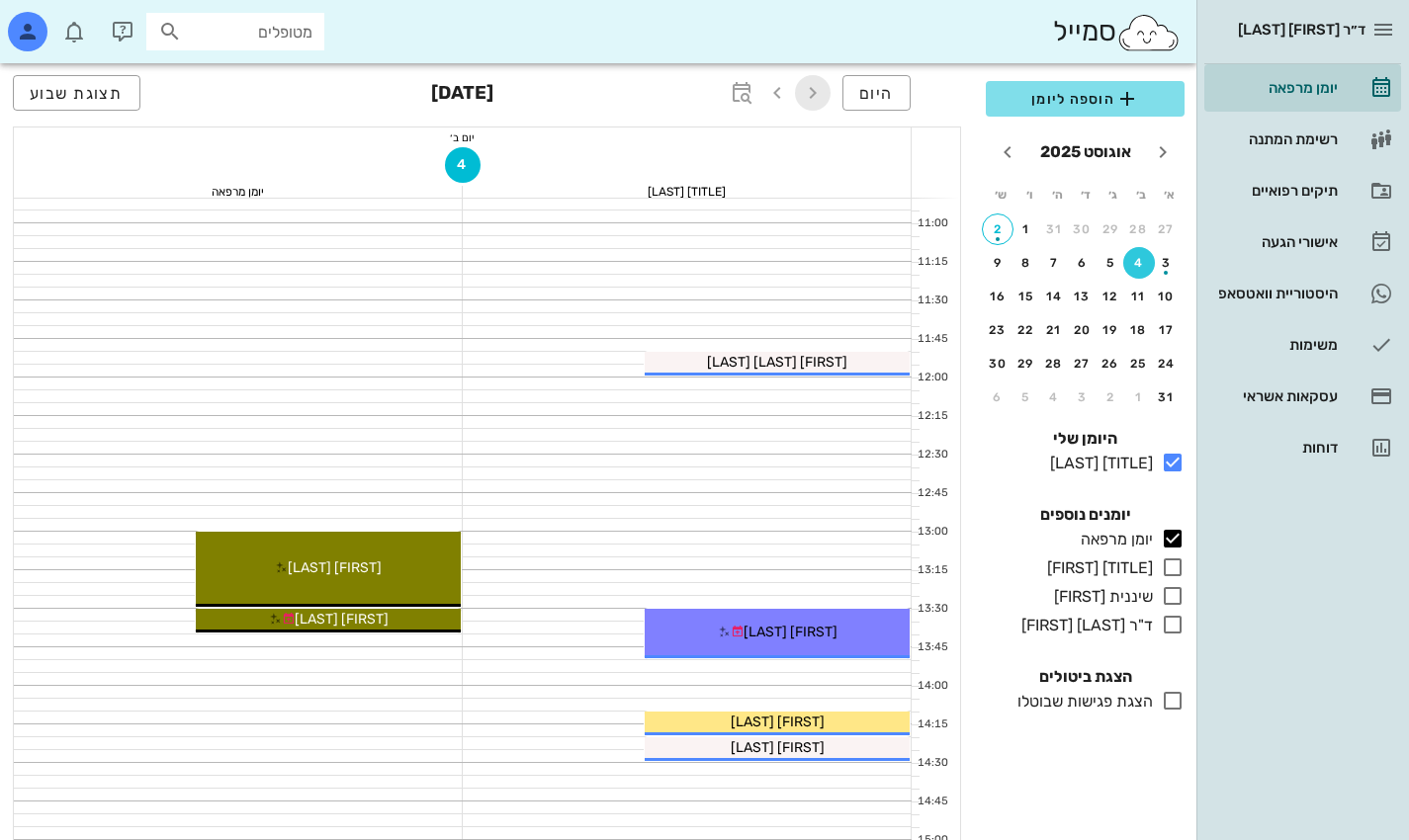 click at bounding box center [813, 93] 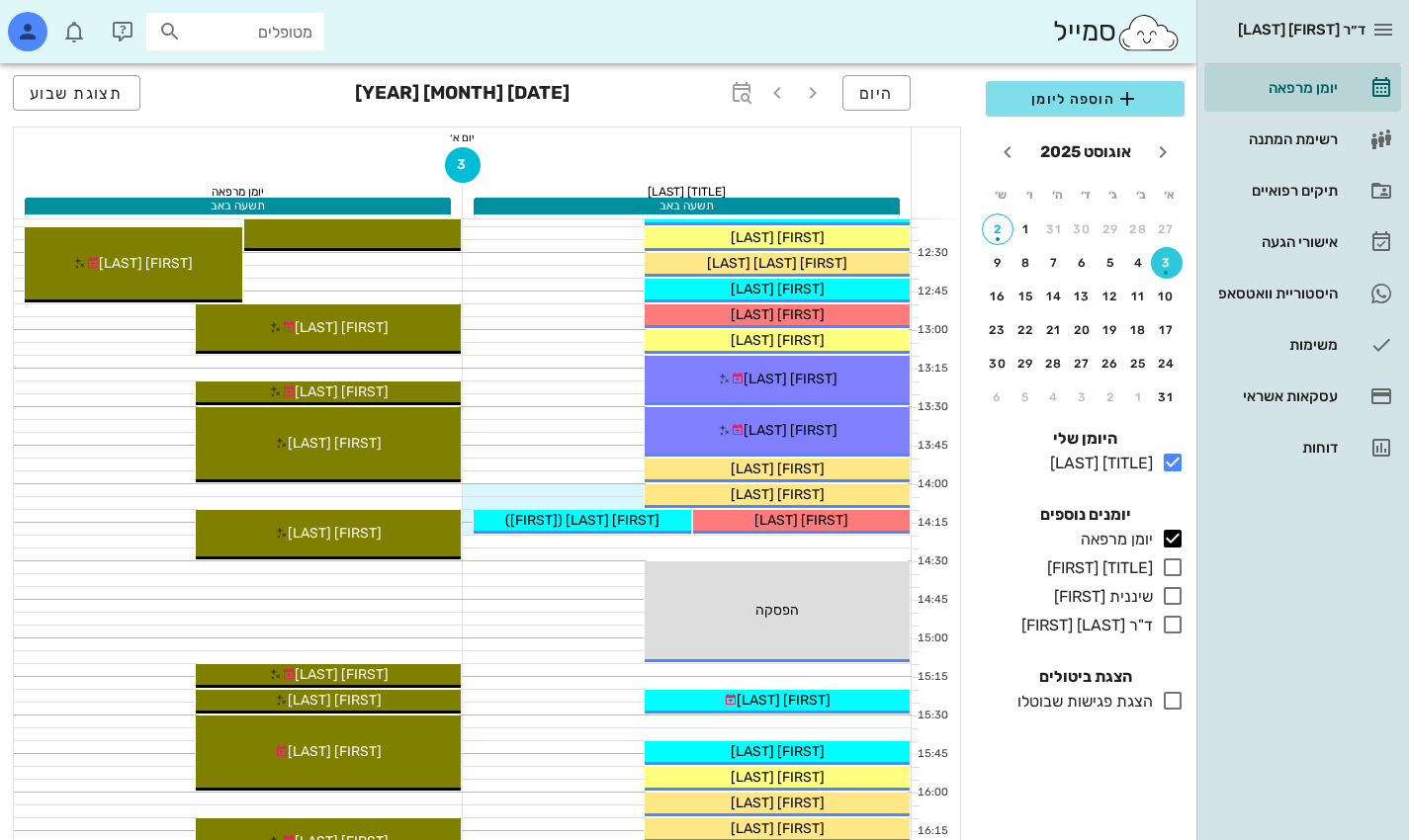 scroll, scrollTop: 811, scrollLeft: 0, axis: vertical 